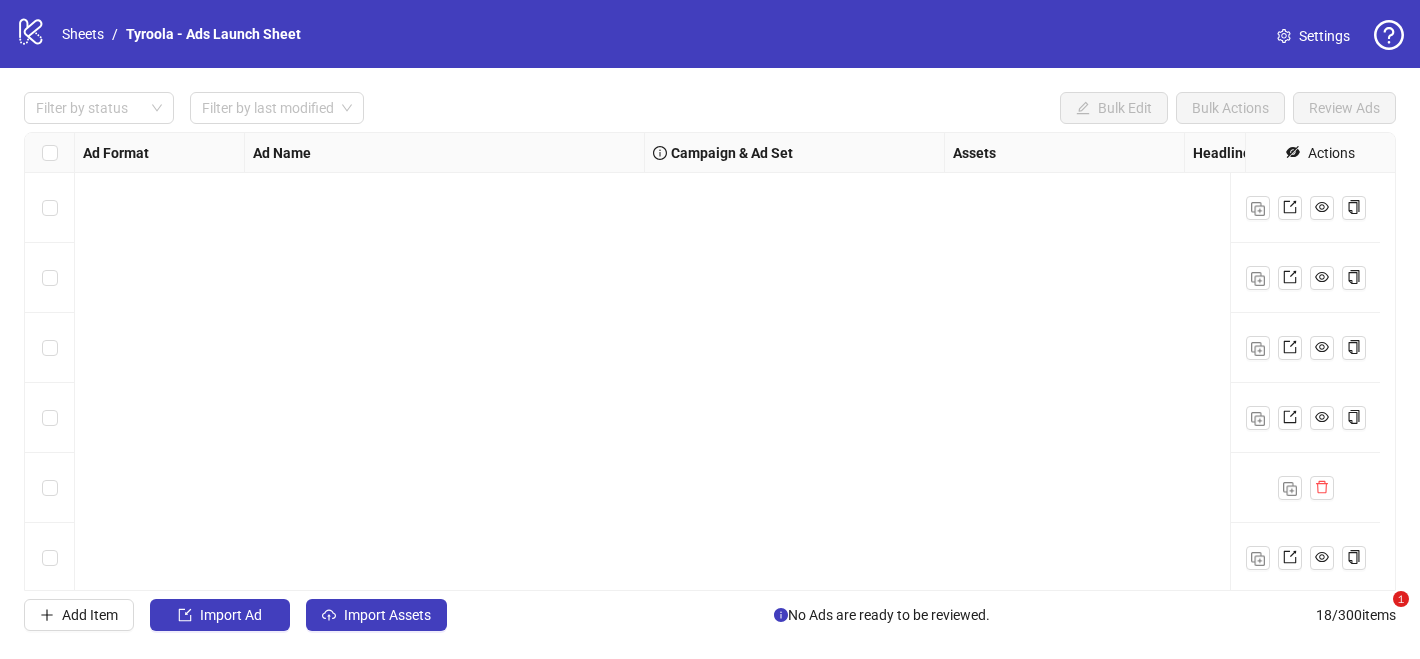 scroll, scrollTop: 0, scrollLeft: 0, axis: both 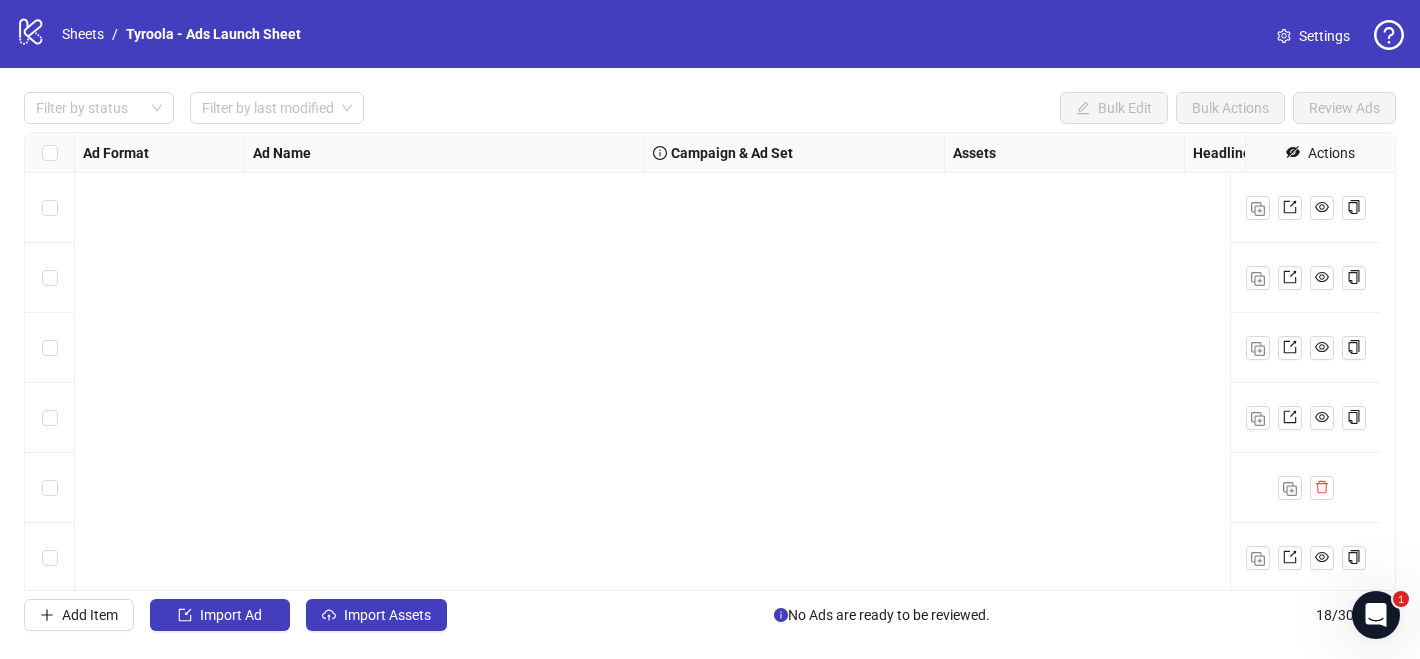 click on "logo/logo-mobile" 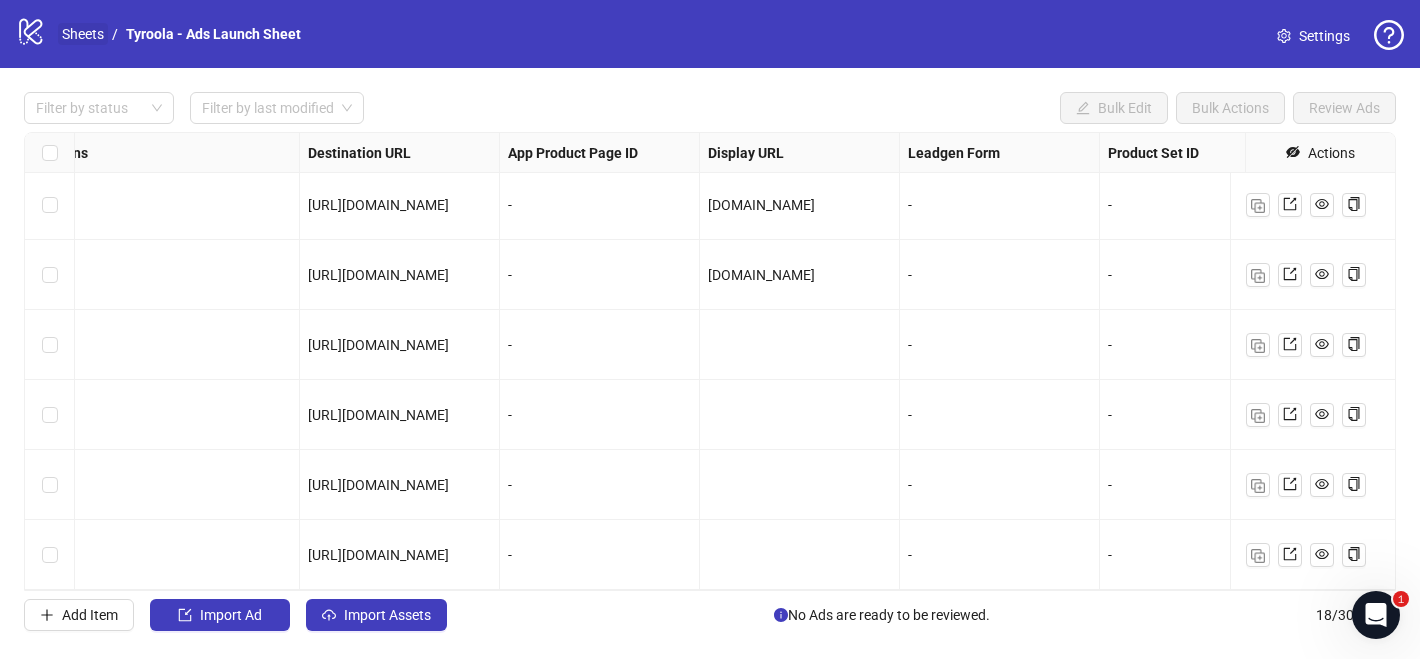 click on "Sheets" at bounding box center [83, 34] 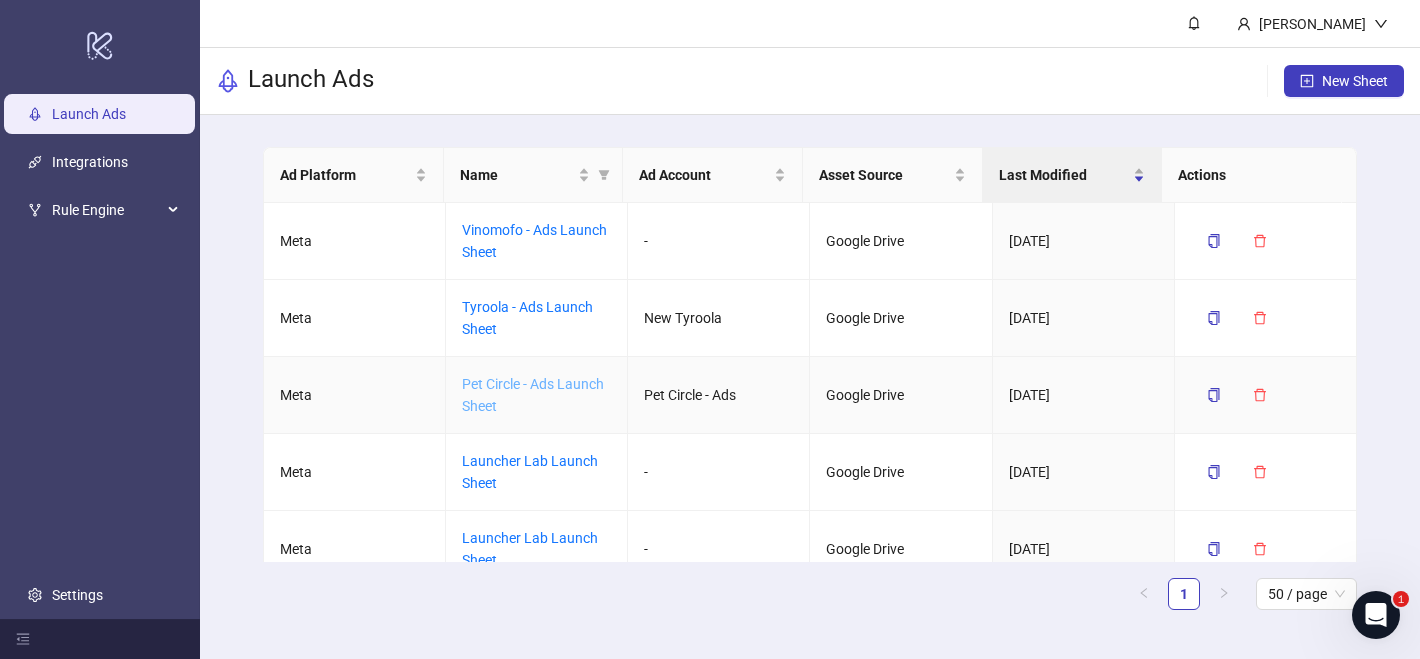 click on "Pet Circle - Ads Launch Sheet" at bounding box center [533, 395] 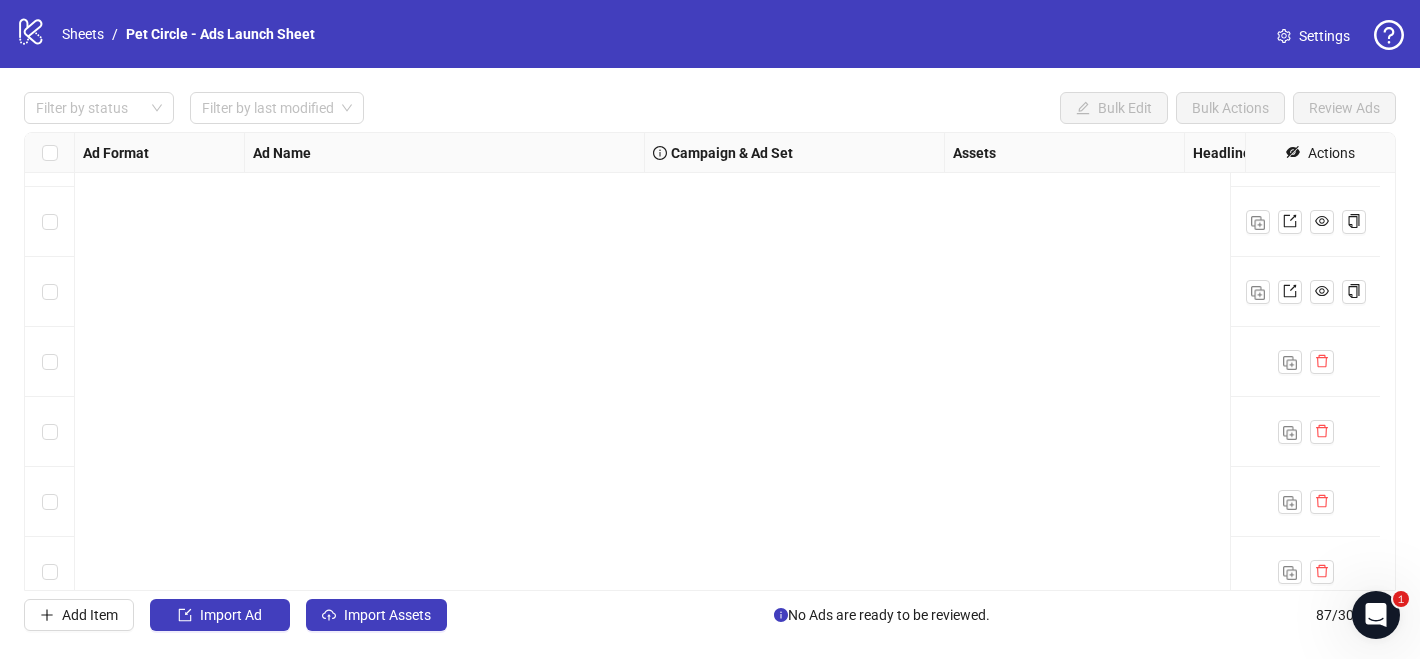 scroll, scrollTop: 5688, scrollLeft: 0, axis: vertical 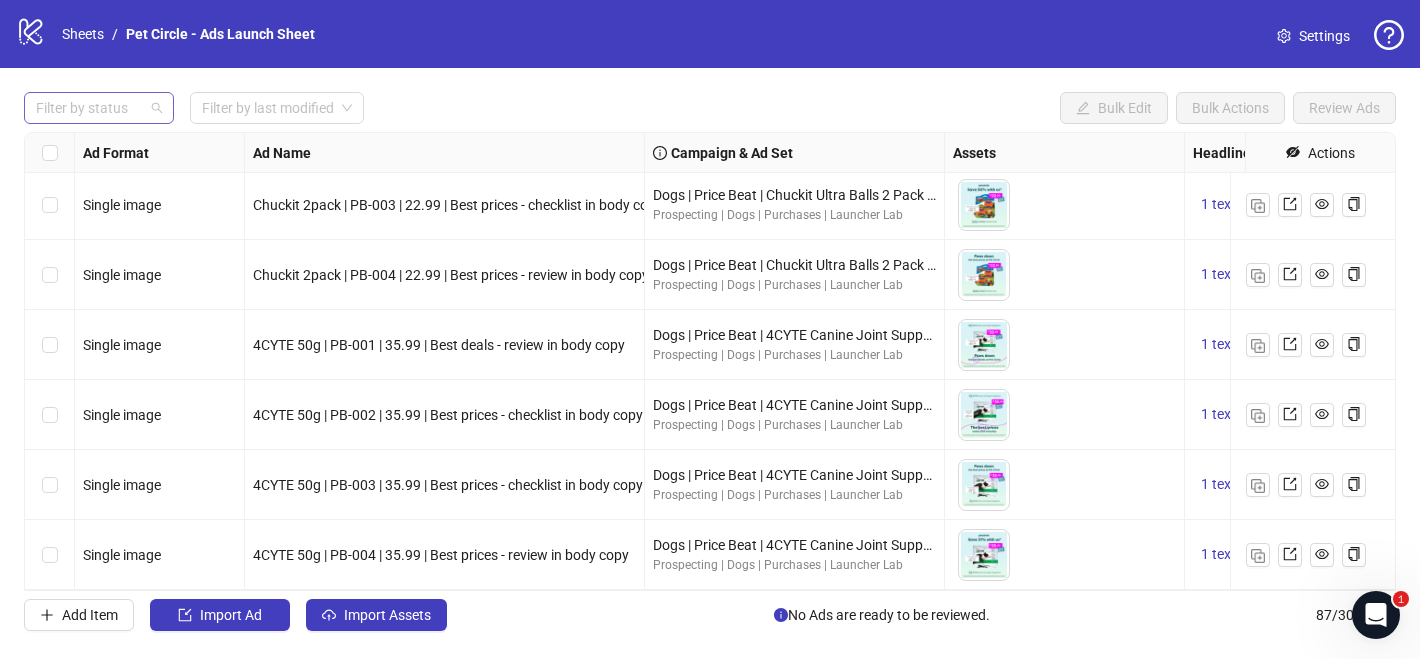 click on "Filter by status" at bounding box center [99, 108] 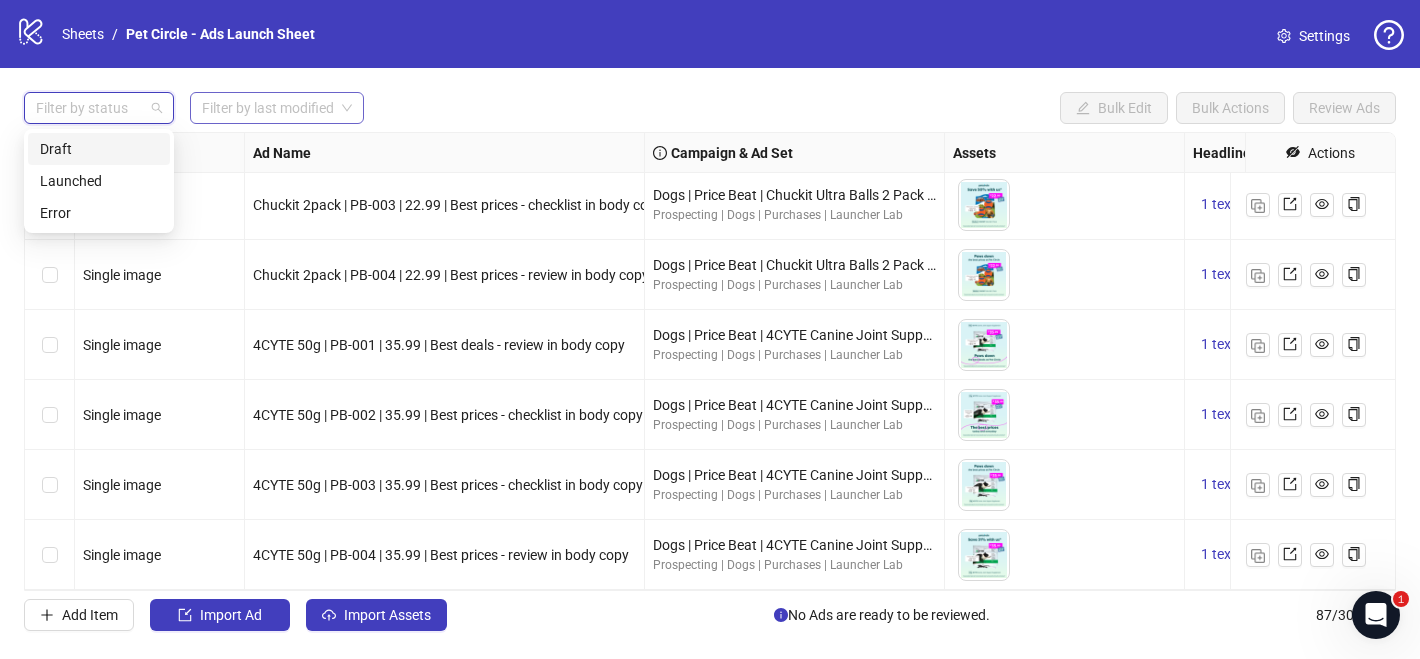 click at bounding box center [268, 108] 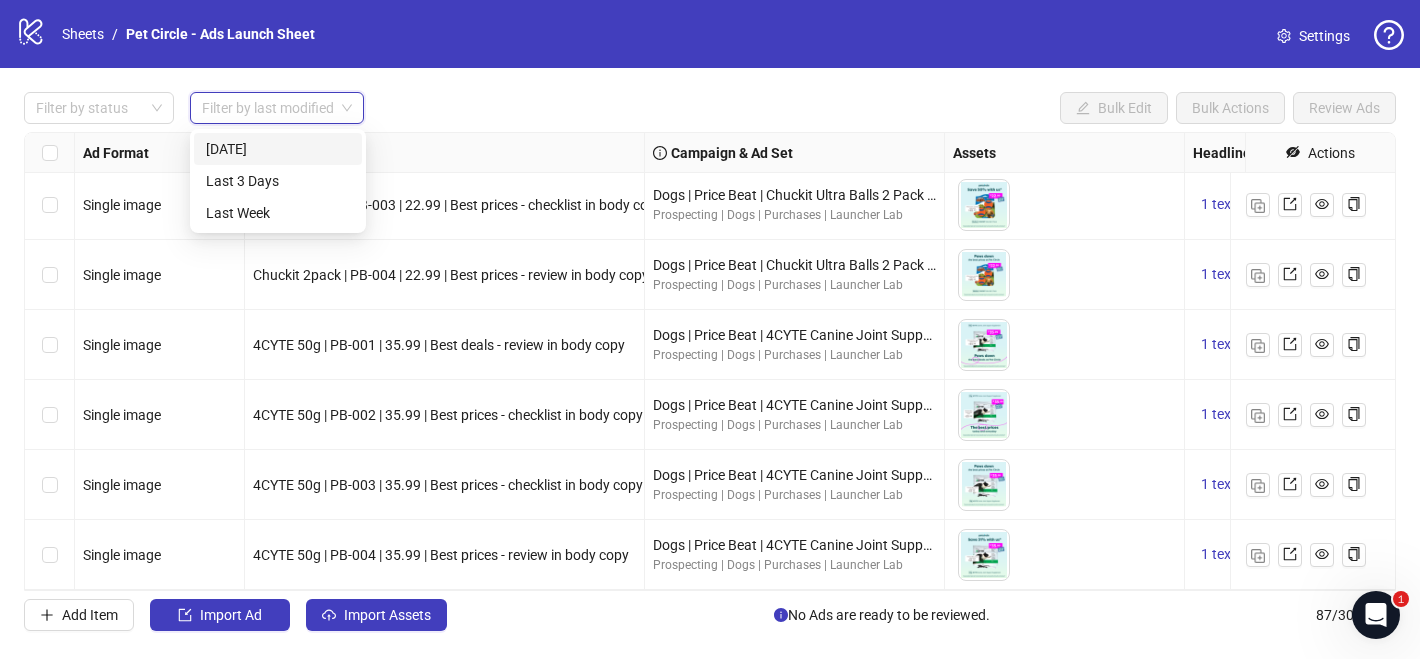 click on "Filter by status Filter by last modified Bulk Edit Bulk Actions Review Ads" at bounding box center (710, 108) 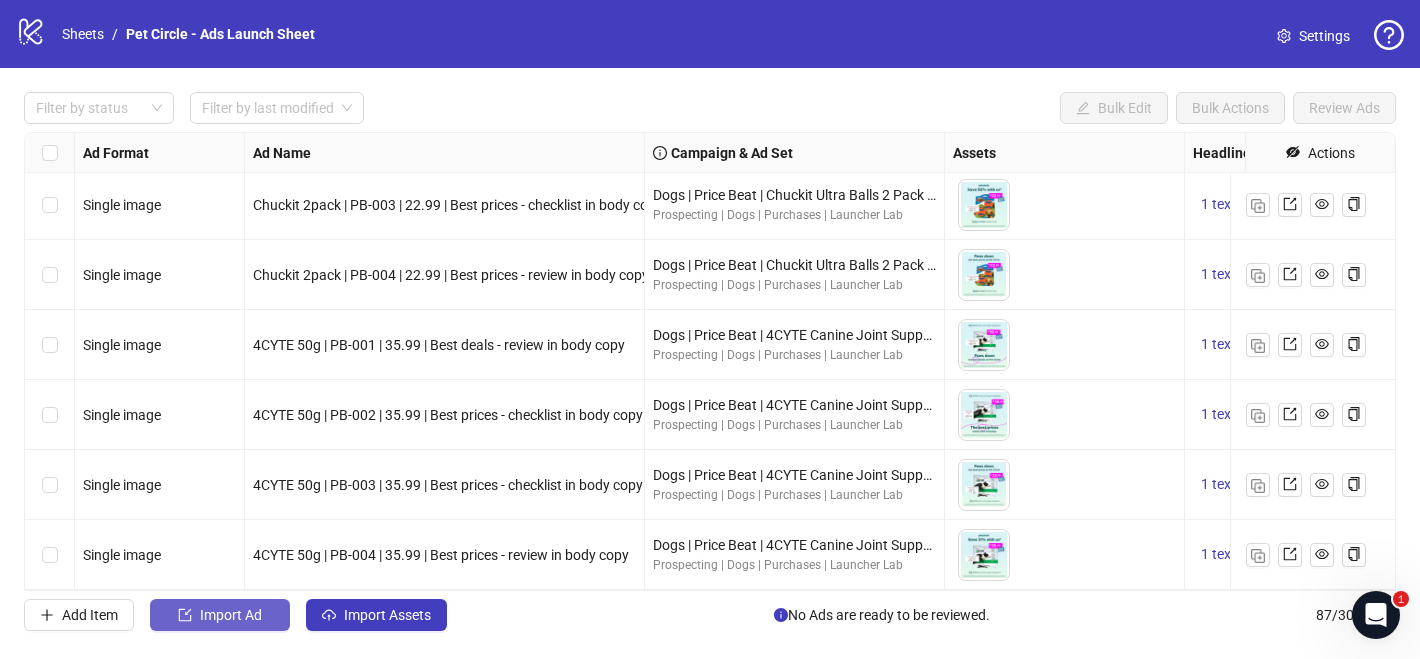click on "Import Ad" at bounding box center [231, 615] 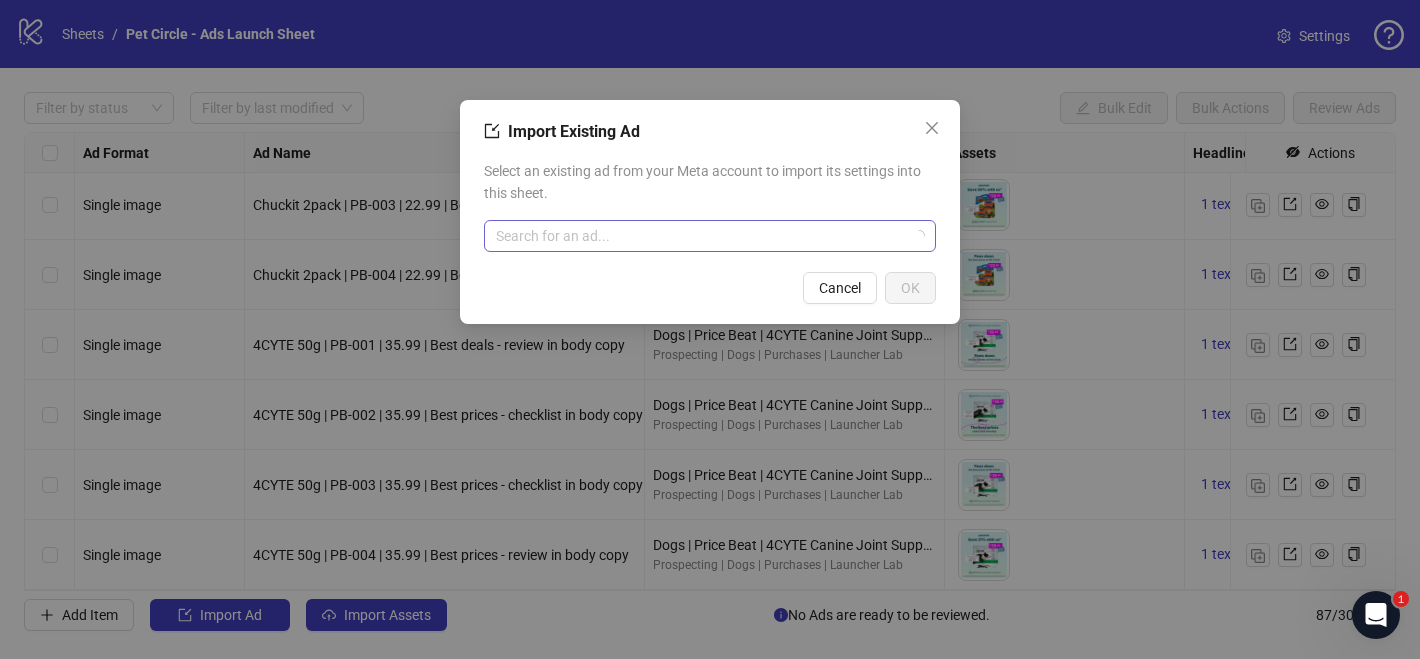 click at bounding box center (701, 236) 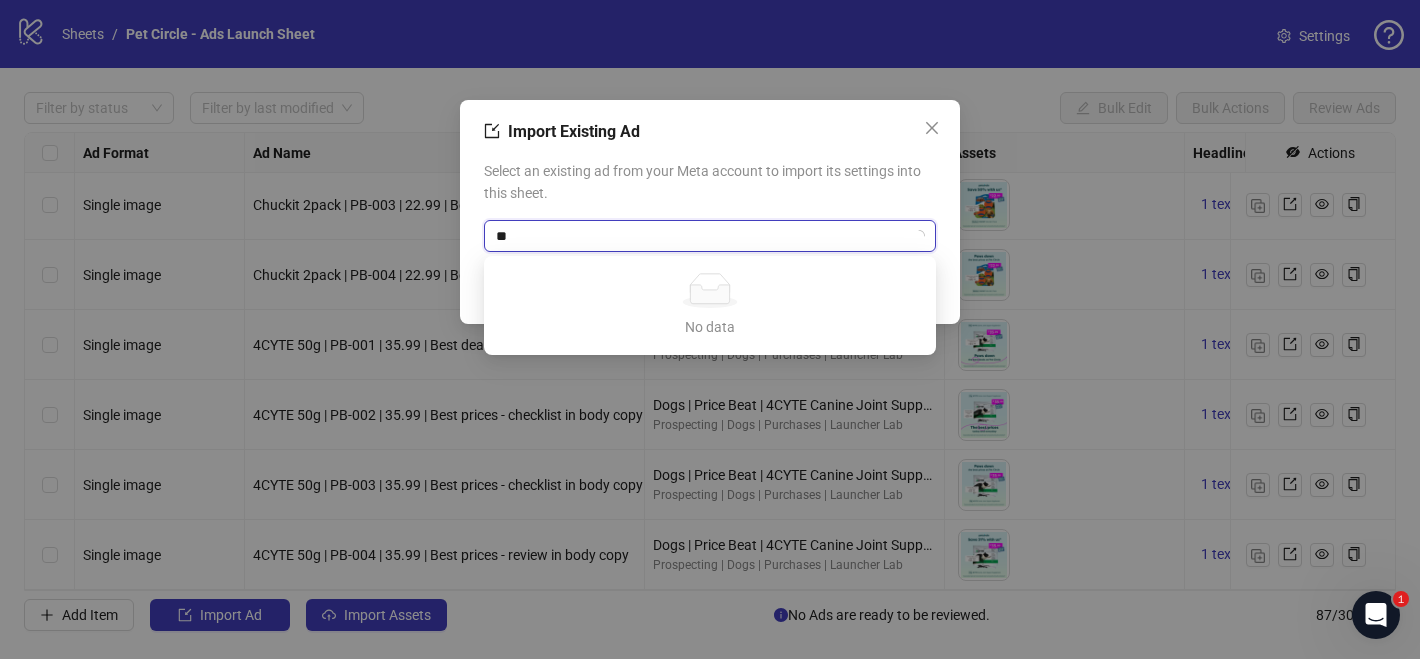 type on "*" 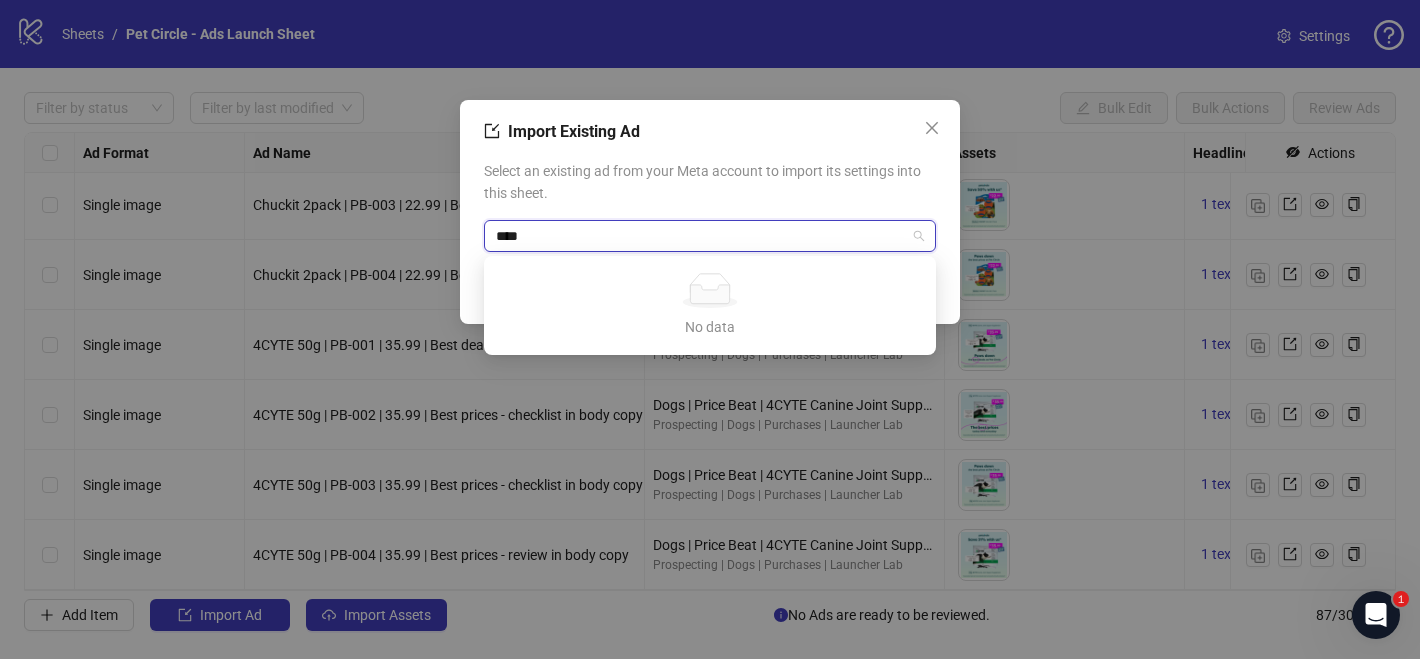 click on "****" at bounding box center (701, 236) 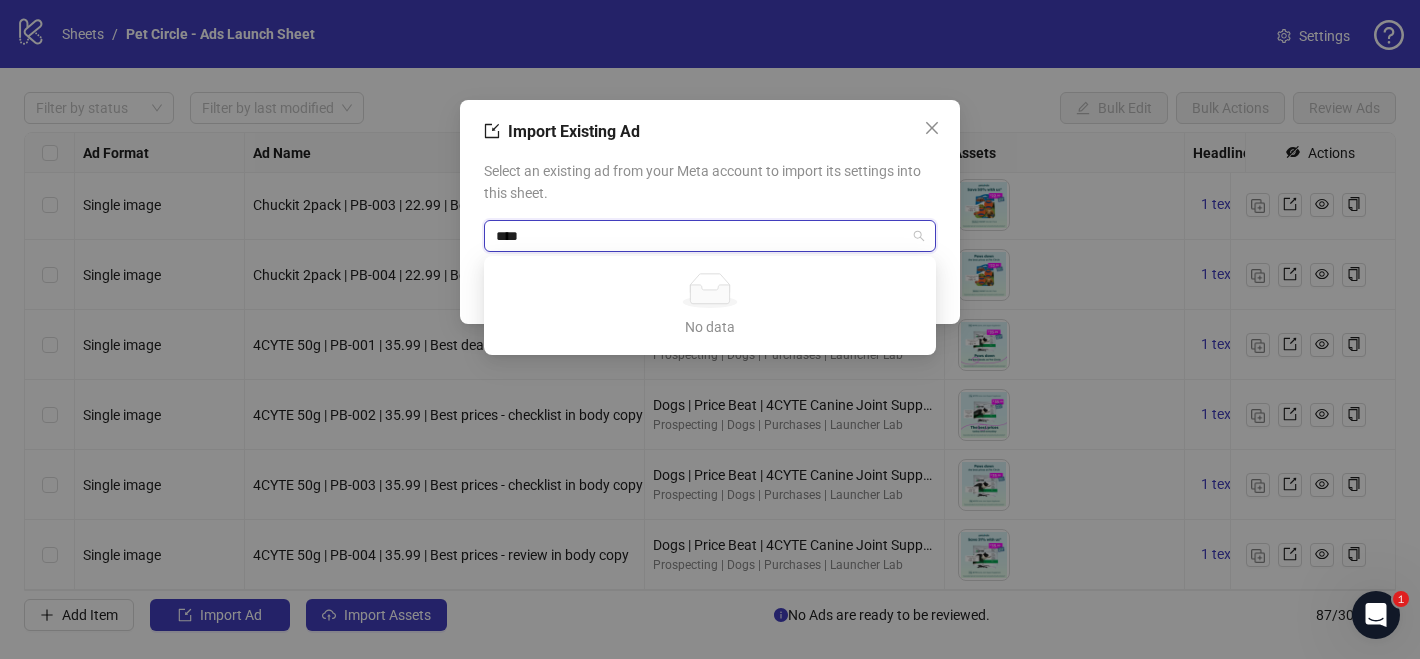 type on "*****" 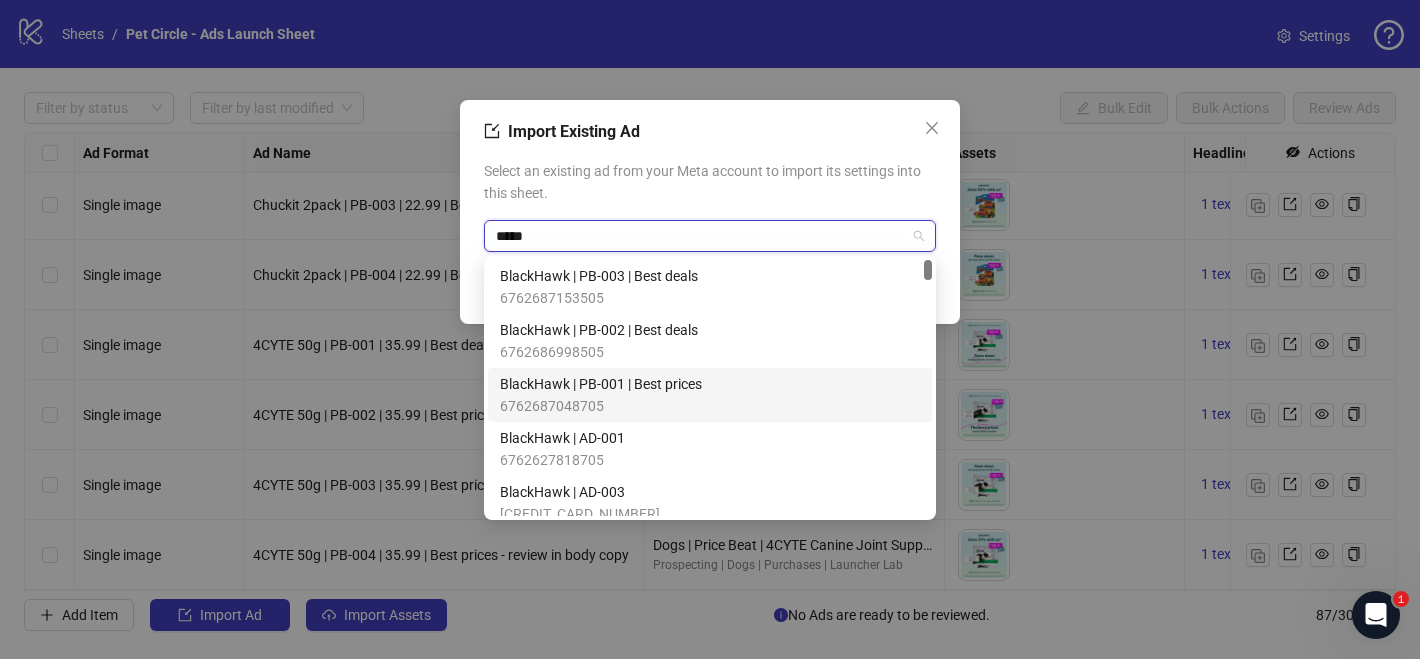 click on "BlackHawk | PB-001 | Best prices 6762687048705" at bounding box center [710, 395] 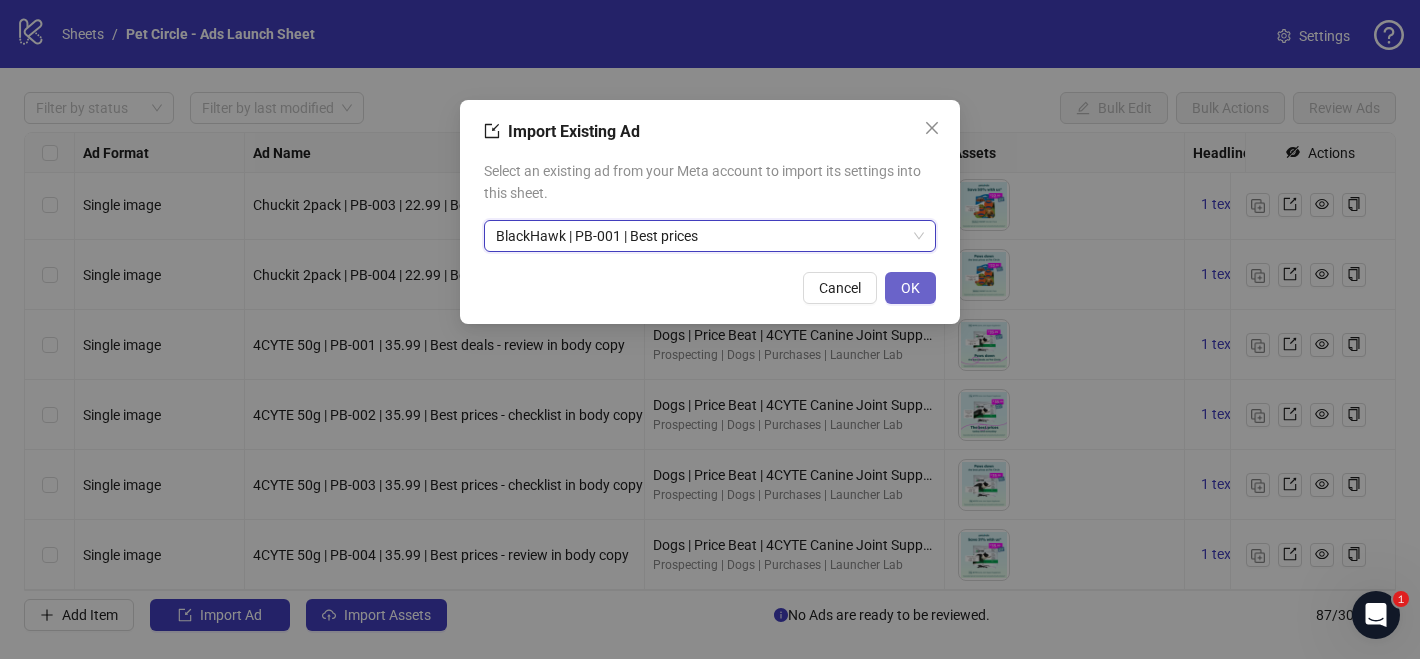 click on "OK" at bounding box center [910, 288] 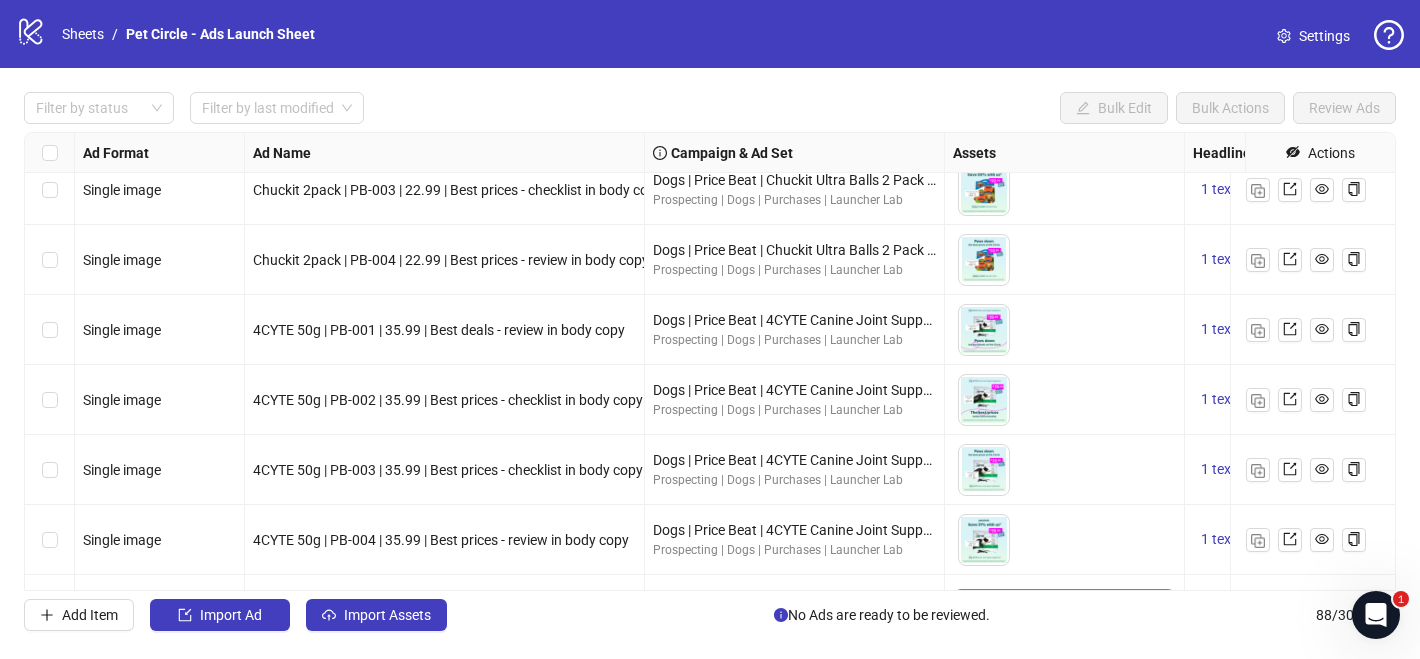 scroll, scrollTop: 5758, scrollLeft: 0, axis: vertical 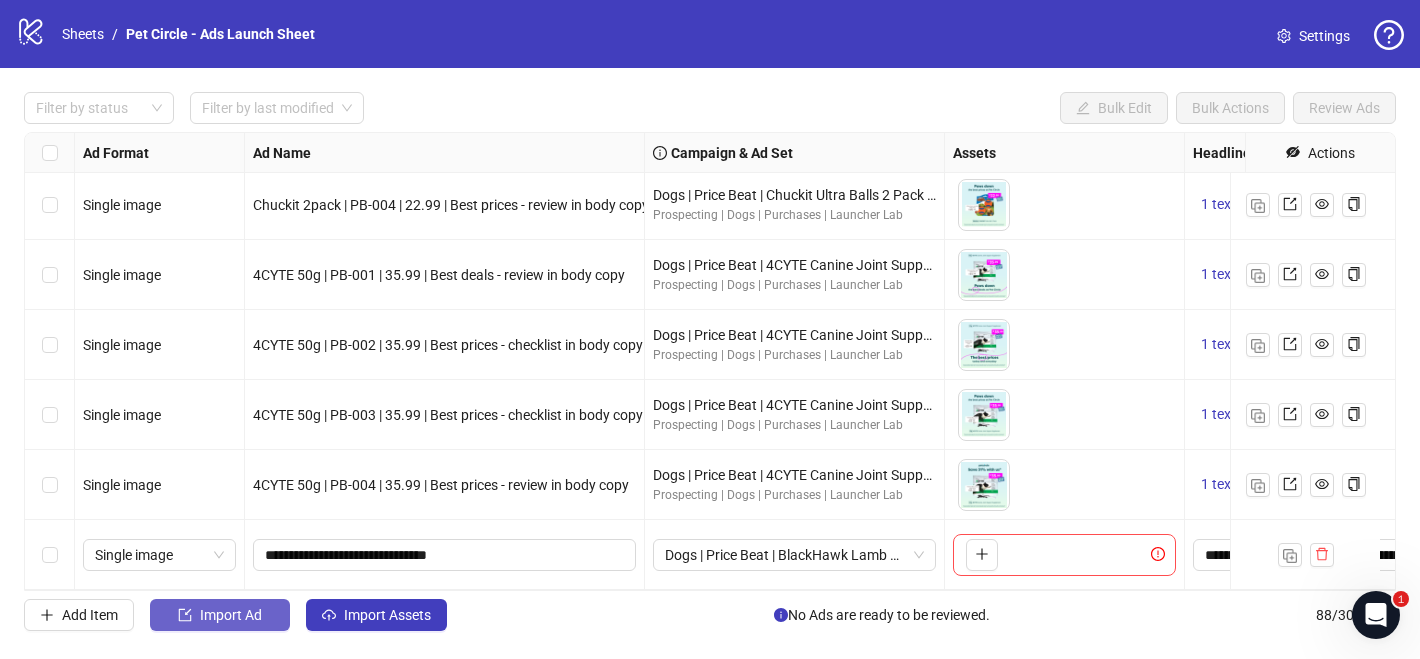 click 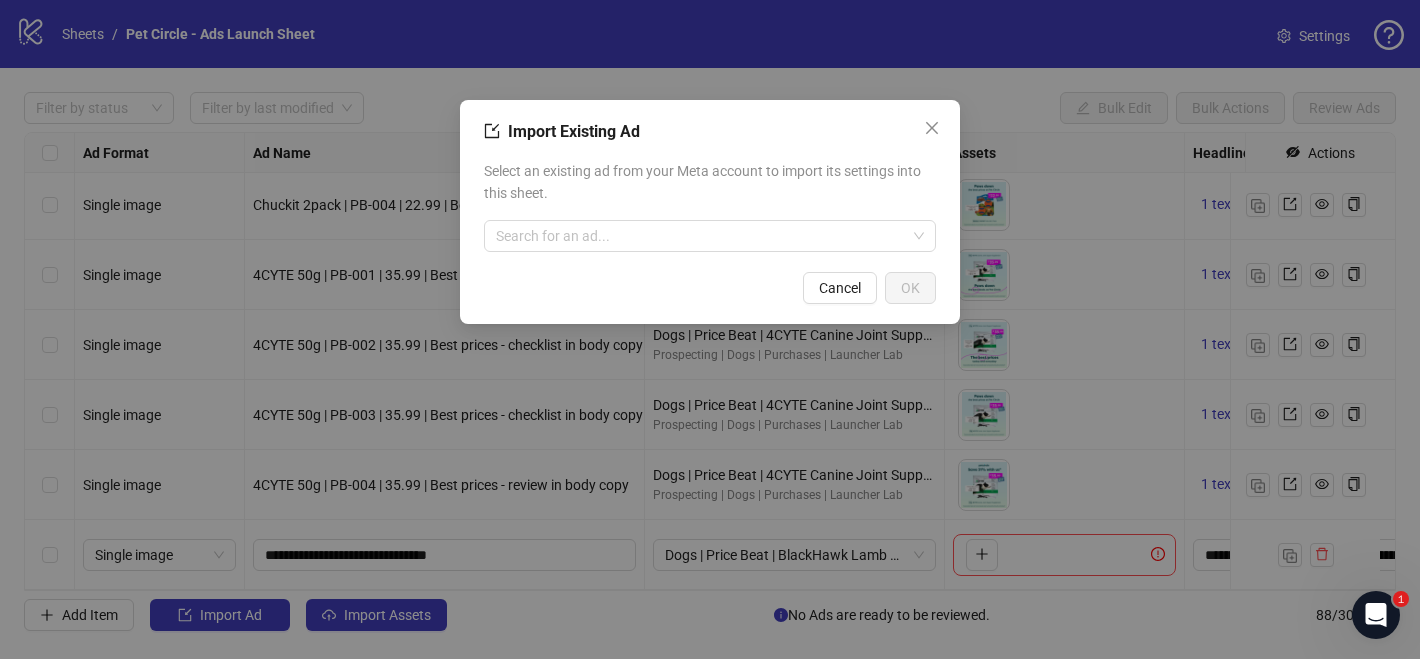click on "Select an existing ad from your Meta account to import its settings into this sheet. Search for an ad..." at bounding box center (710, 206) 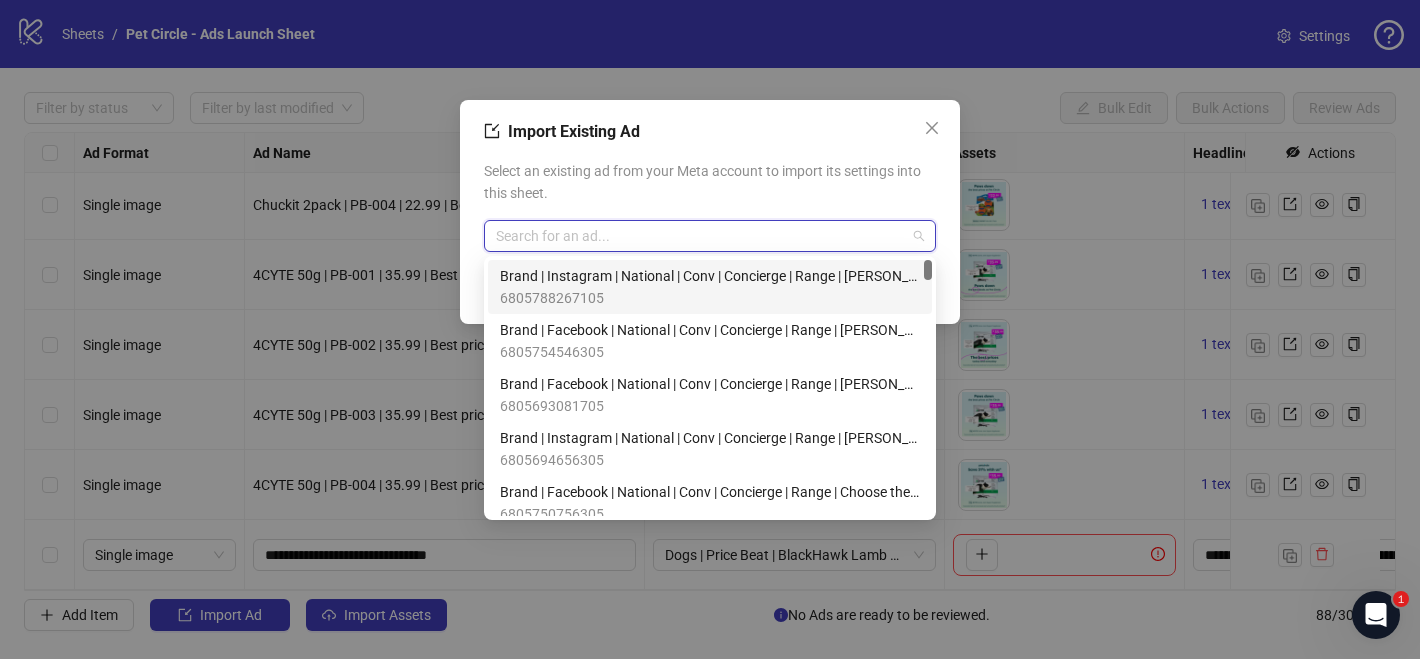 click at bounding box center (701, 236) 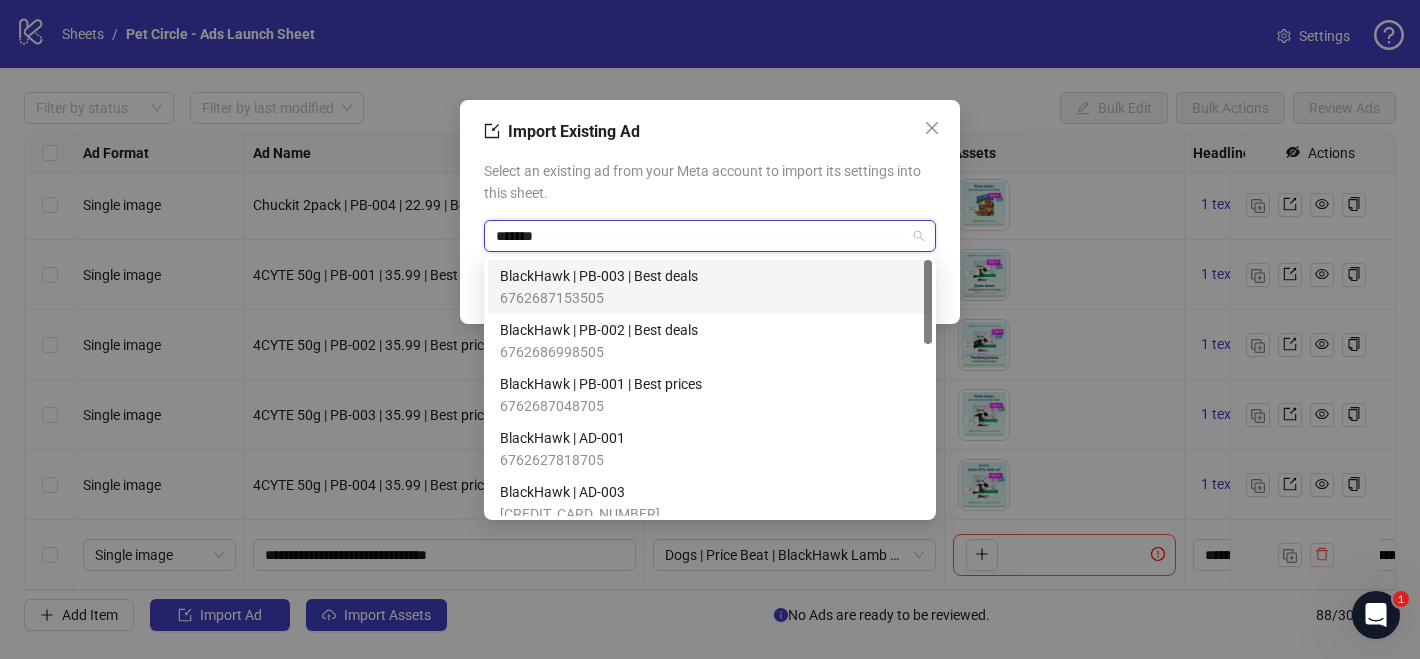 type on "********" 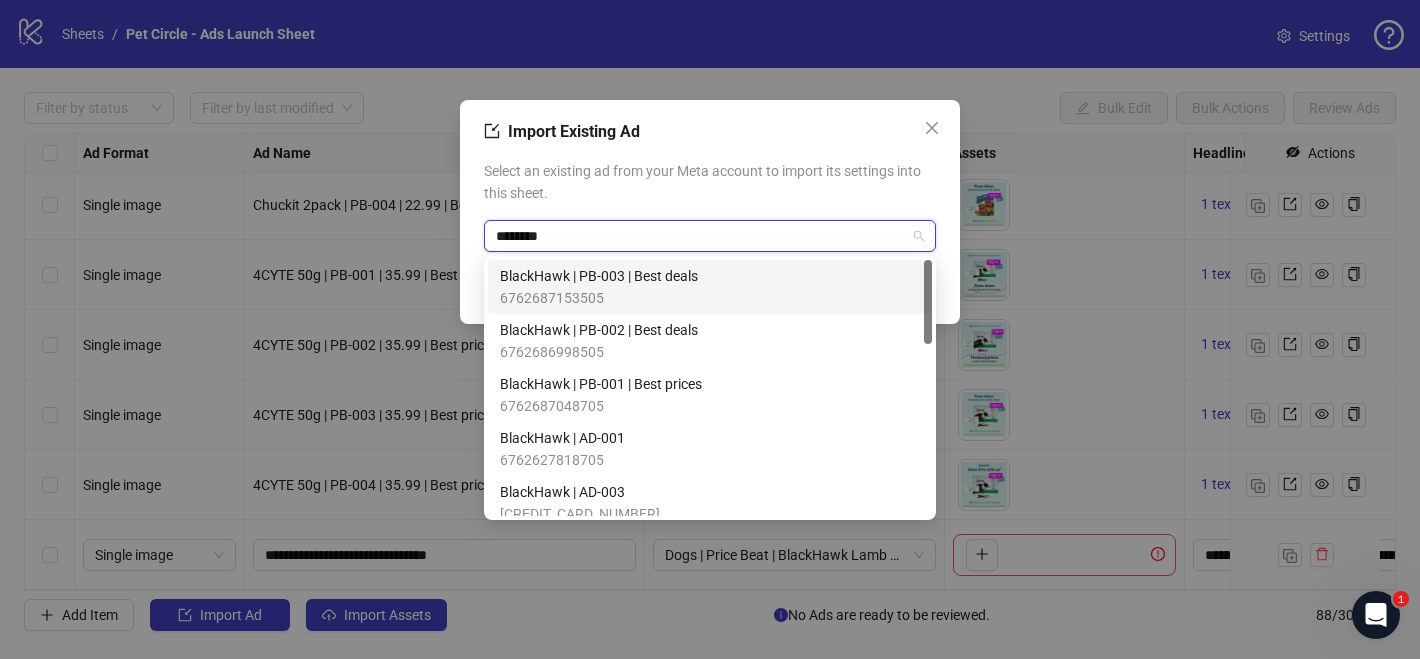 click on "BlackHawk | PB-002 | Best deals 6762686998505" at bounding box center (710, 341) 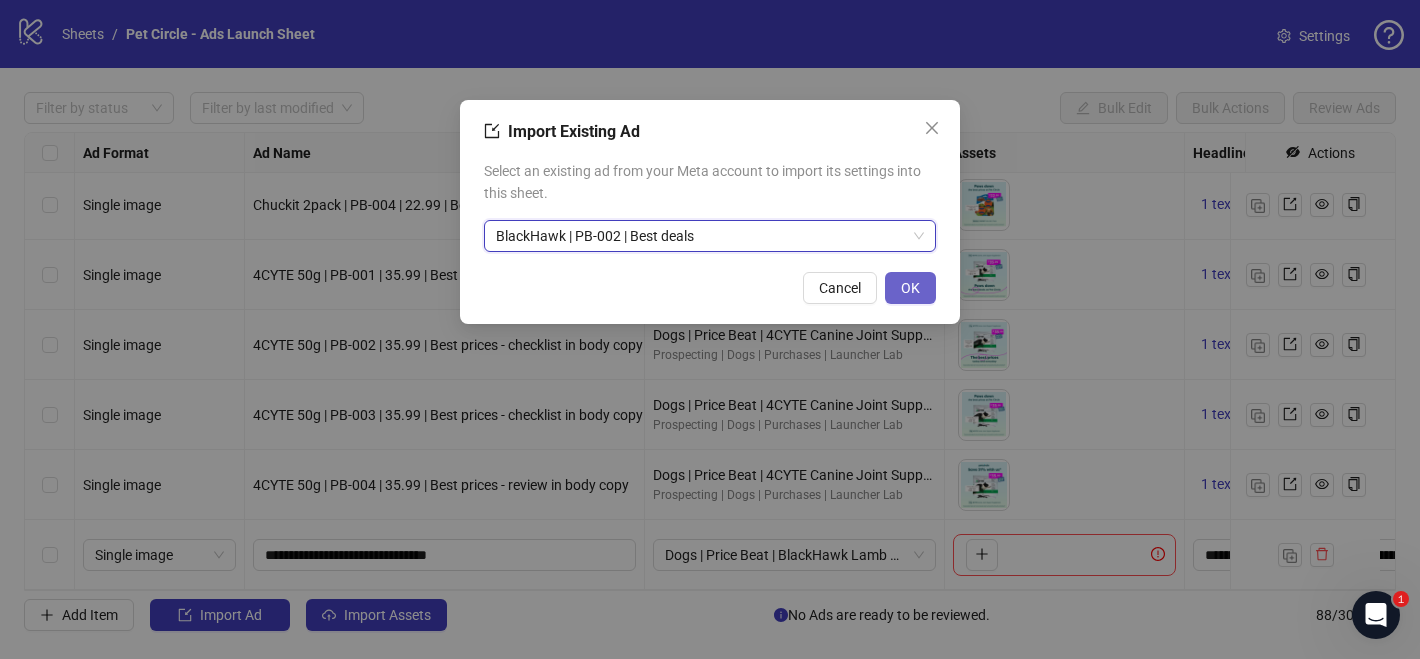 click on "OK" at bounding box center [910, 288] 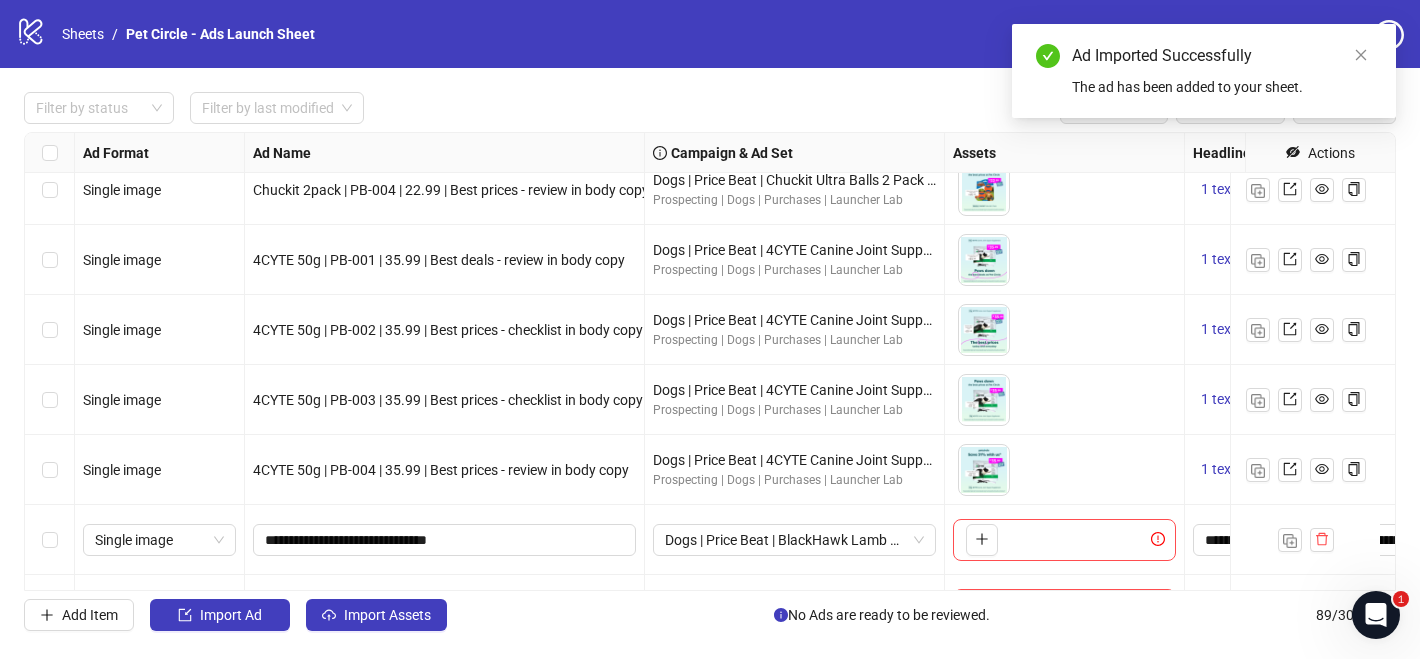 scroll, scrollTop: 5828, scrollLeft: 0, axis: vertical 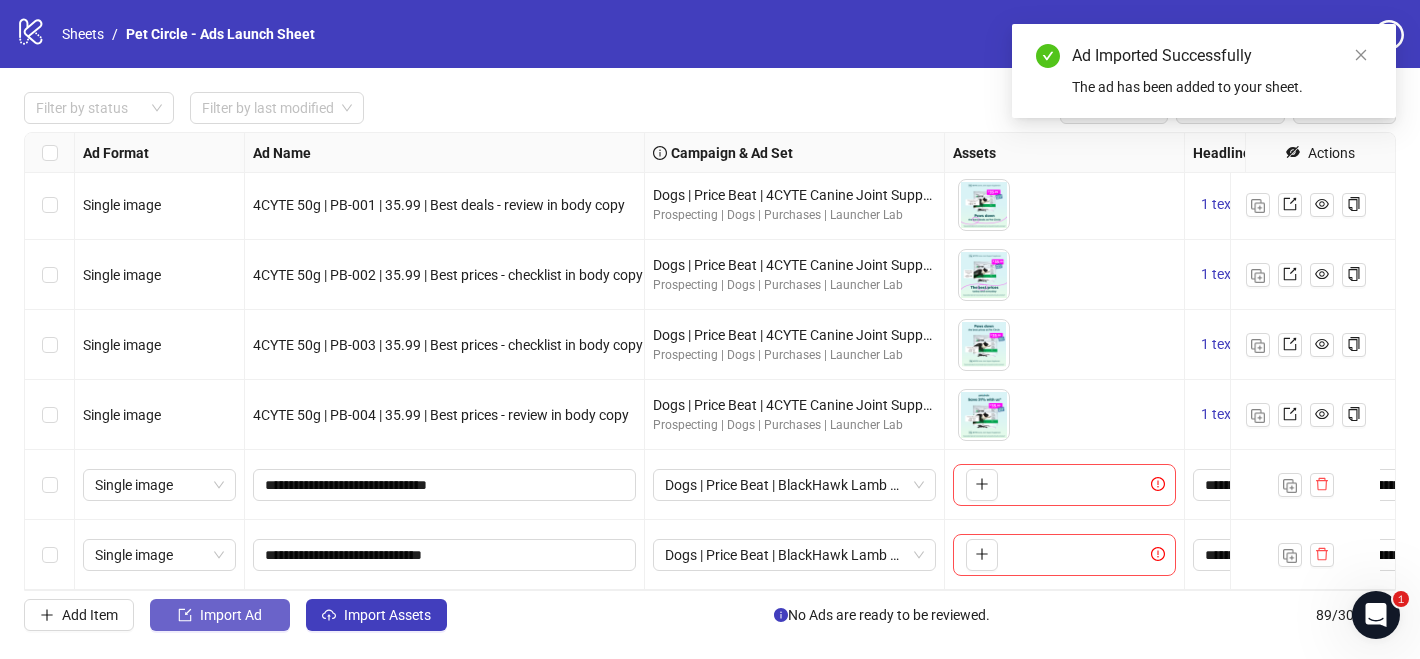 click on "Import Ad" at bounding box center [220, 615] 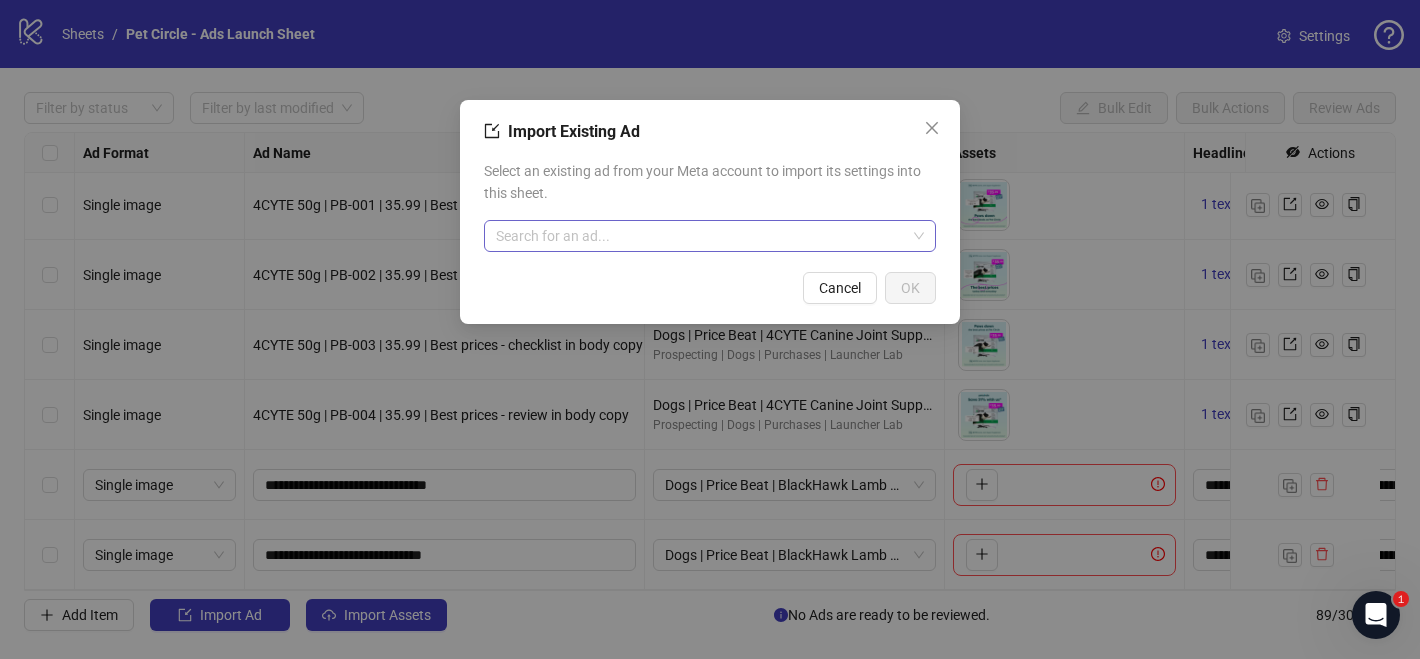 click at bounding box center [701, 236] 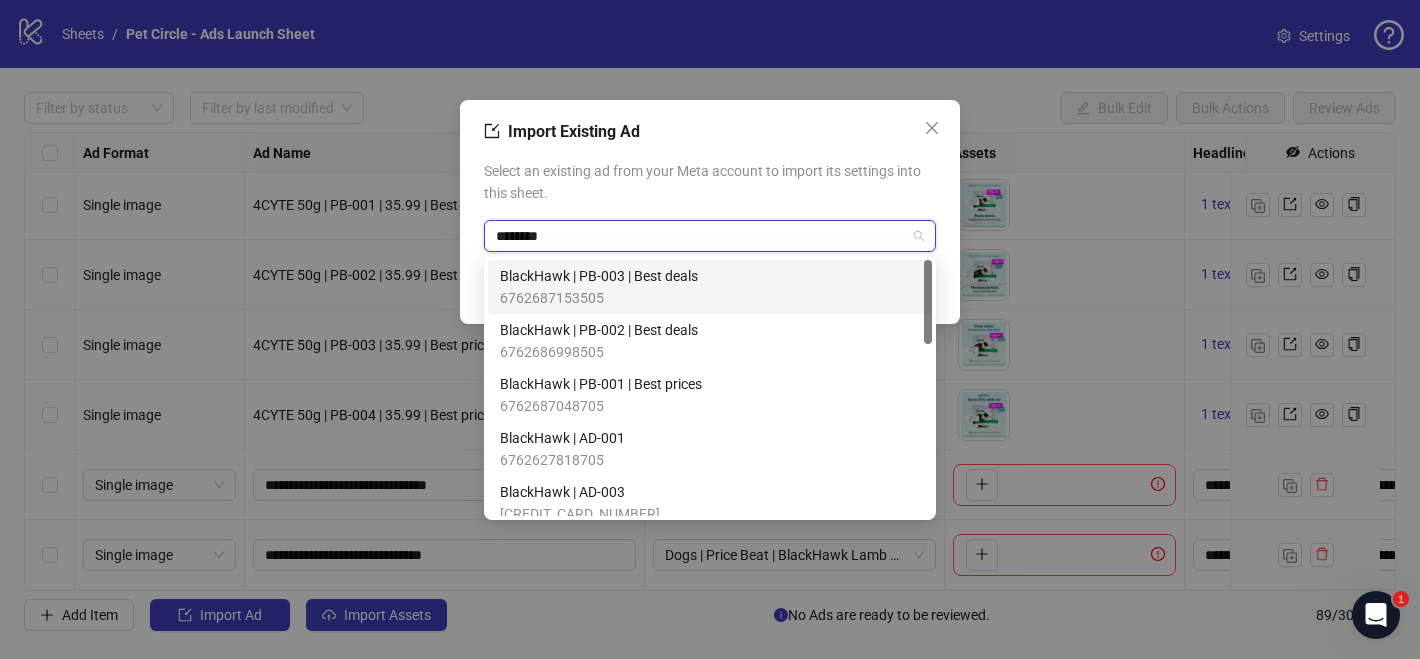 type on "*********" 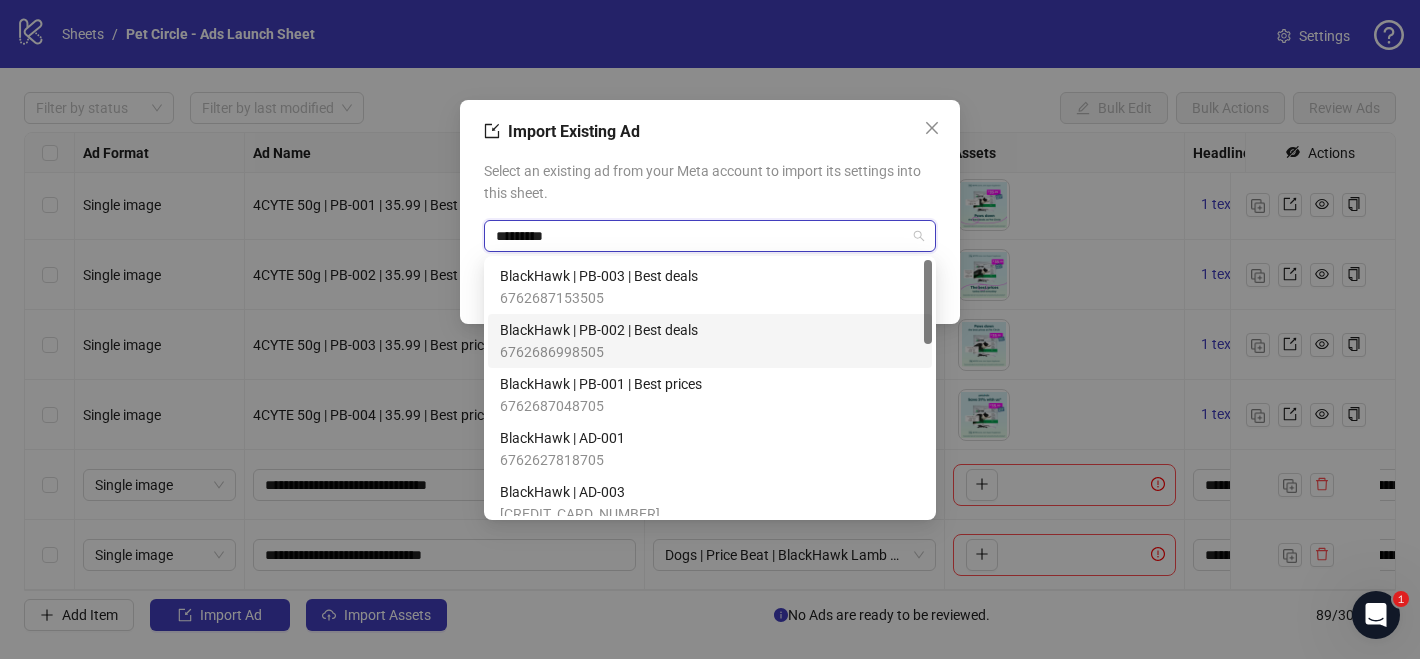 click on "6762687153505" at bounding box center (599, 298) 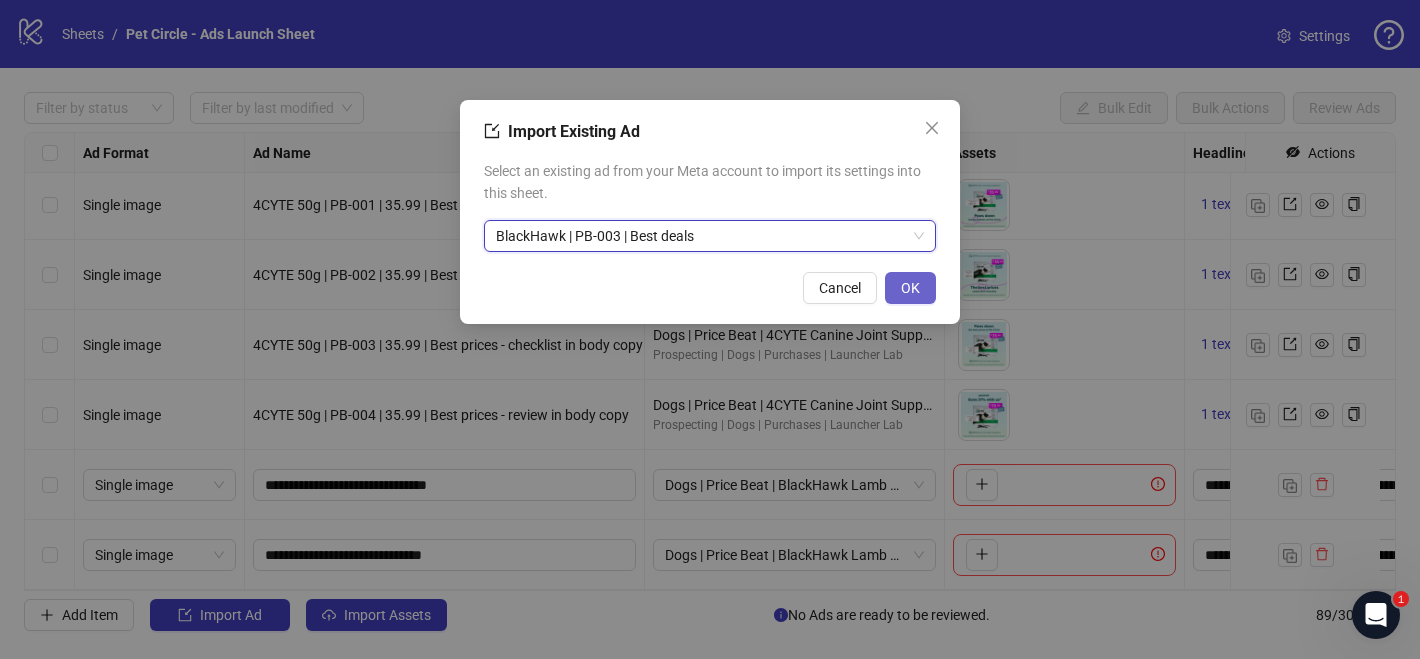 click on "OK" at bounding box center (910, 288) 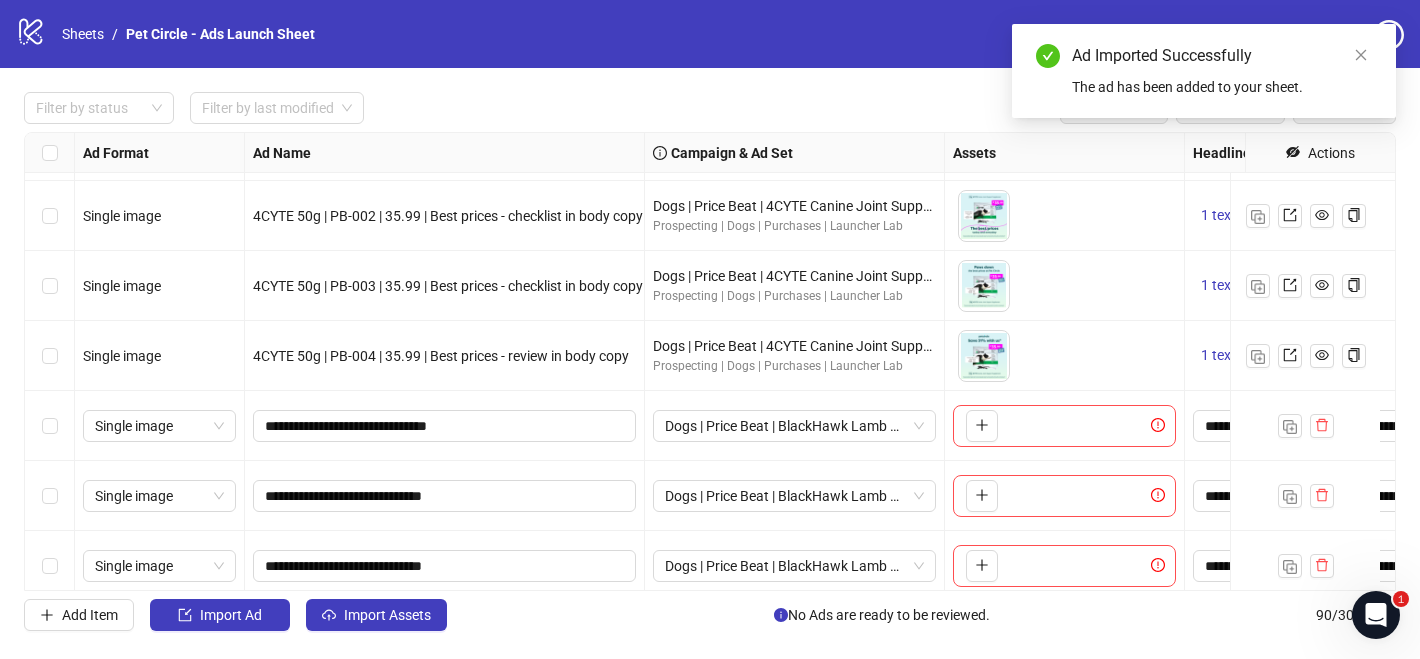 scroll, scrollTop: 5898, scrollLeft: 0, axis: vertical 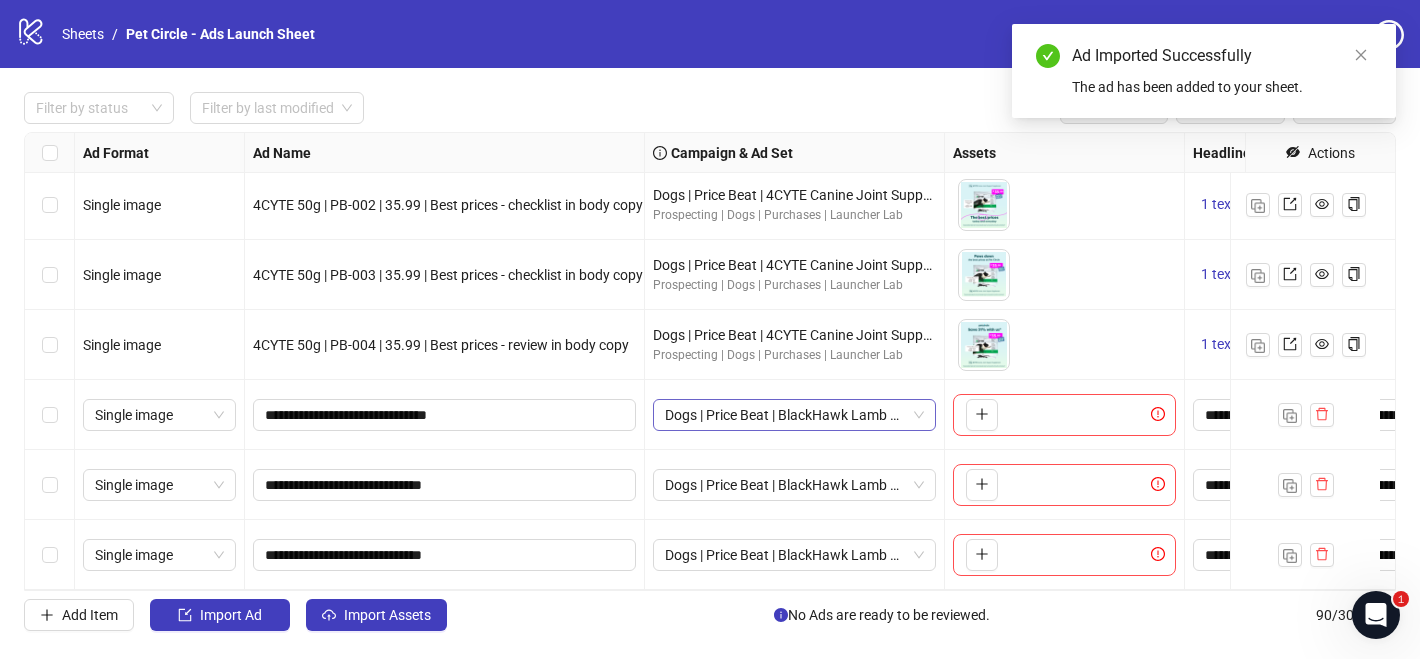 click on "Dogs | Price Beat | BlackHawk Lamb and Rice Adult 20kg | Food" at bounding box center [794, 415] 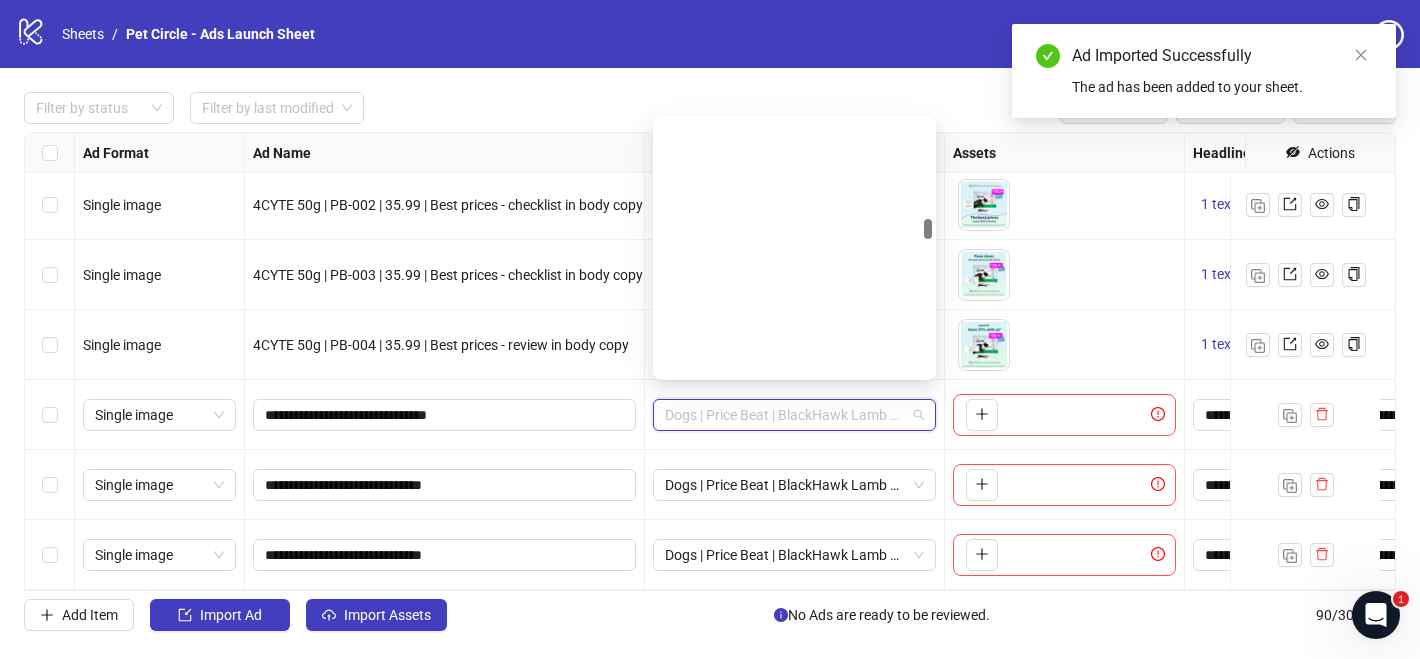 scroll, scrollTop: 3209, scrollLeft: 0, axis: vertical 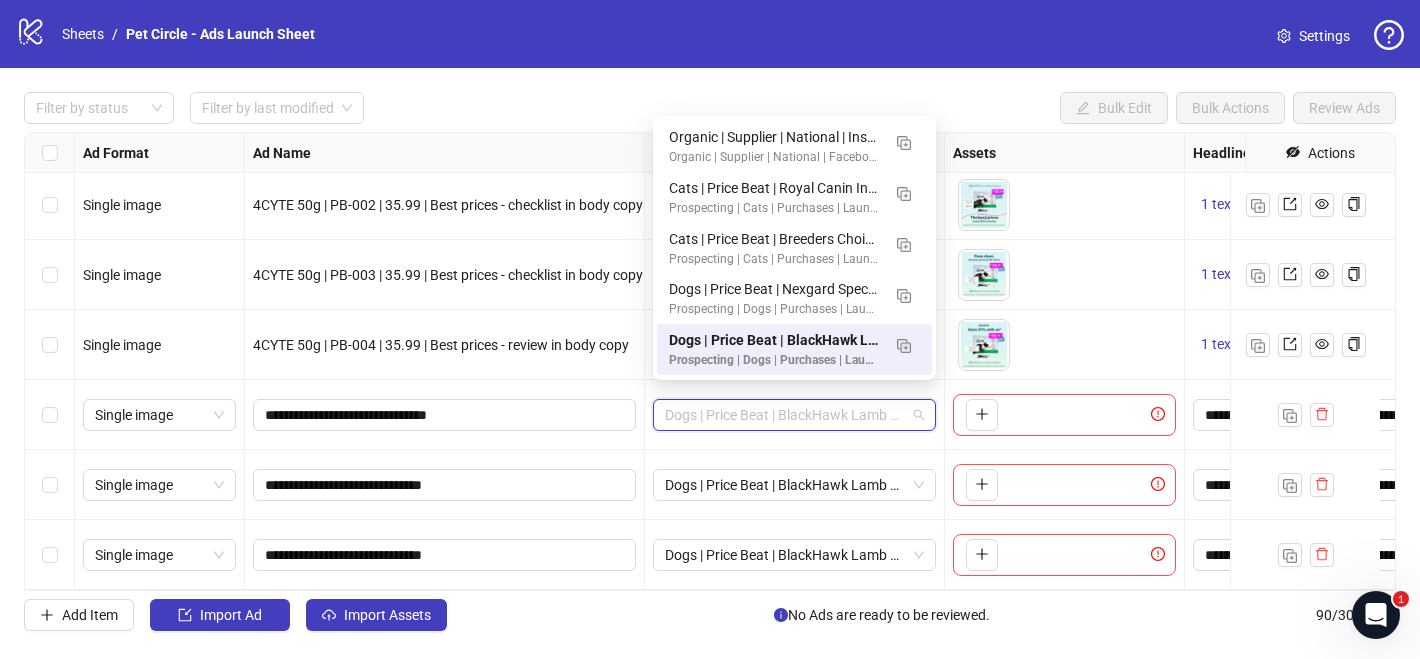 click on "Dogs | Price Beat | BlackHawk Lamb and Rice Adult 20kg | Food" at bounding box center (795, 415) 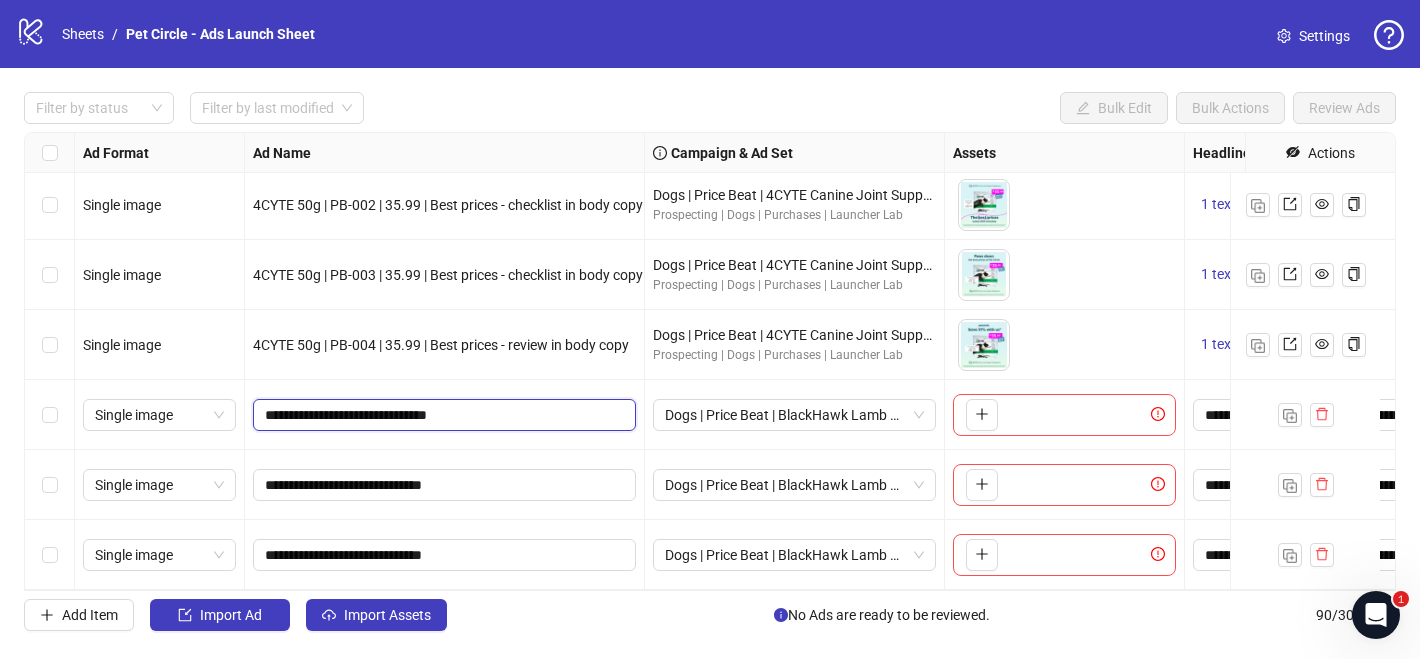 drag, startPoint x: 400, startPoint y: 400, endPoint x: 408, endPoint y: 428, distance: 29.12044 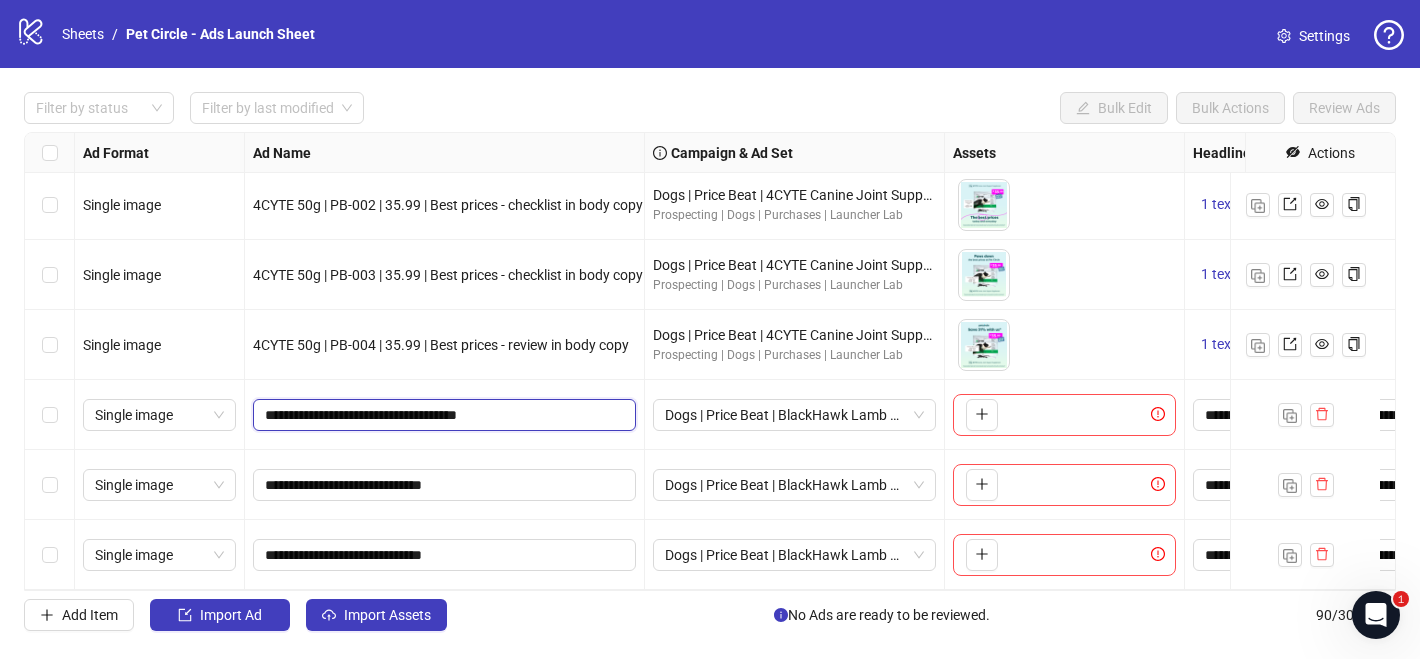 type on "**********" 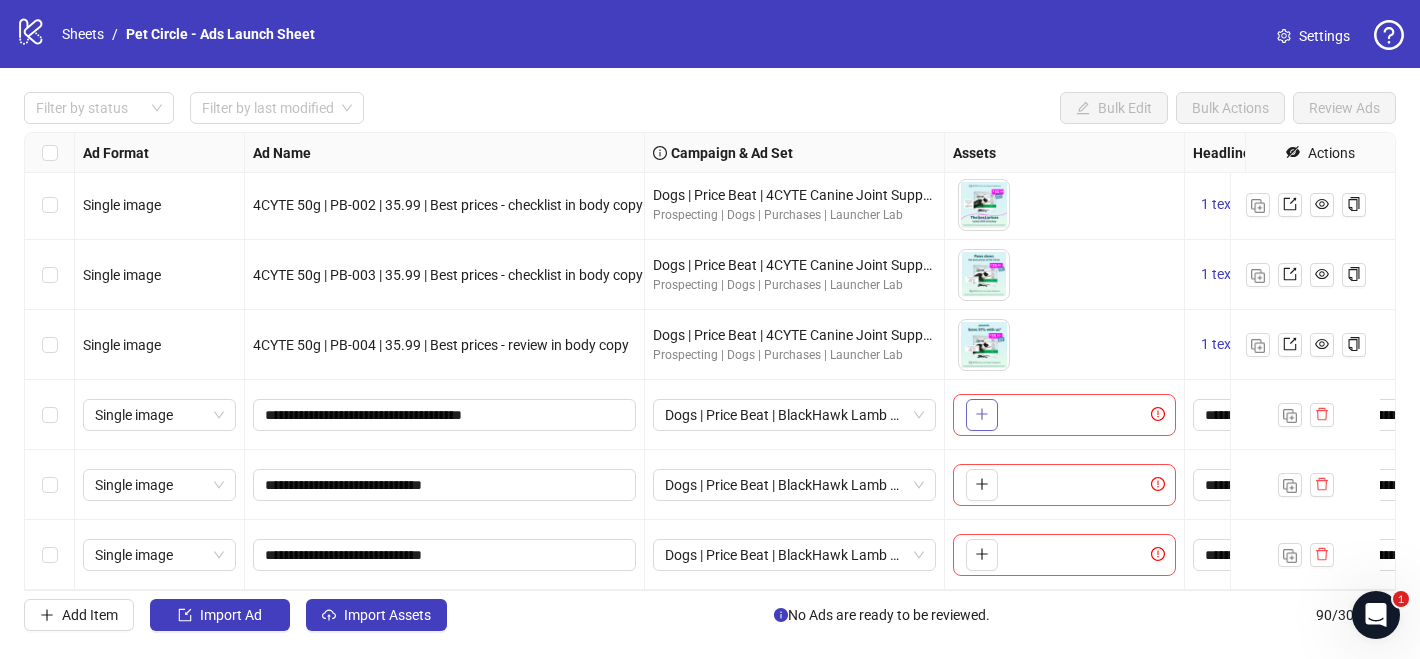 click 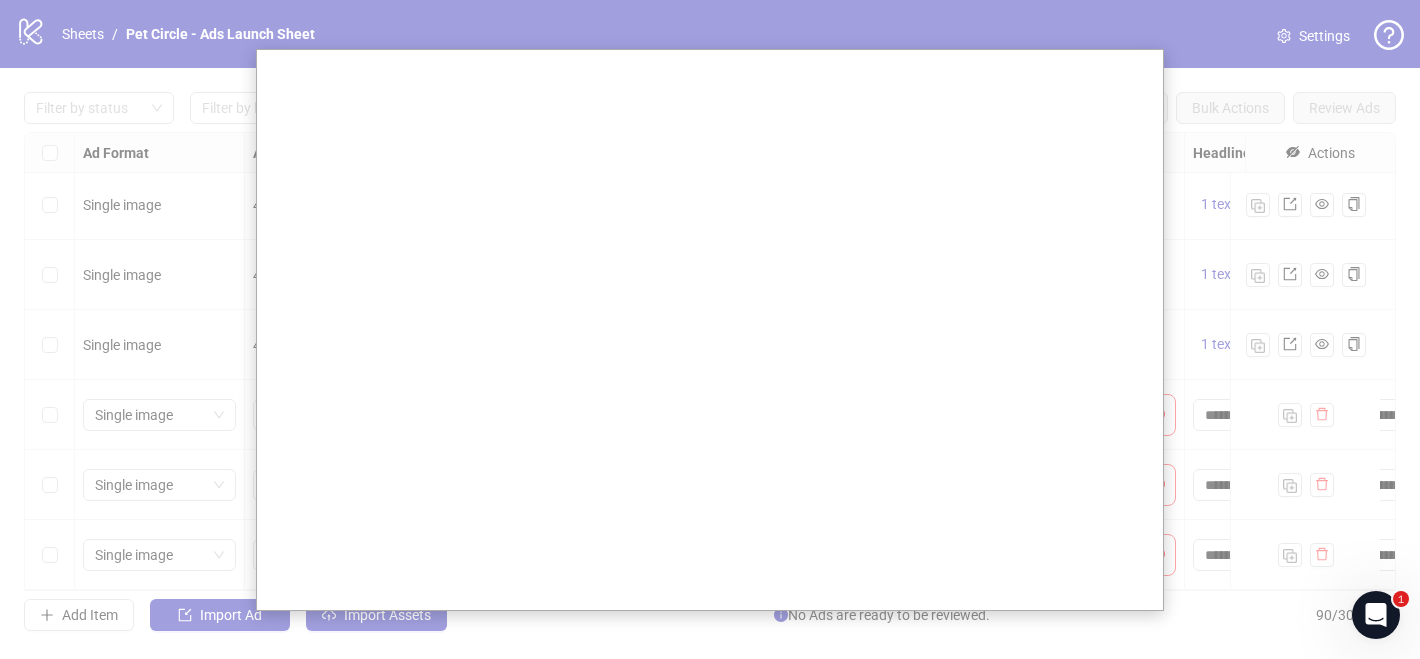 click at bounding box center (710, 329) 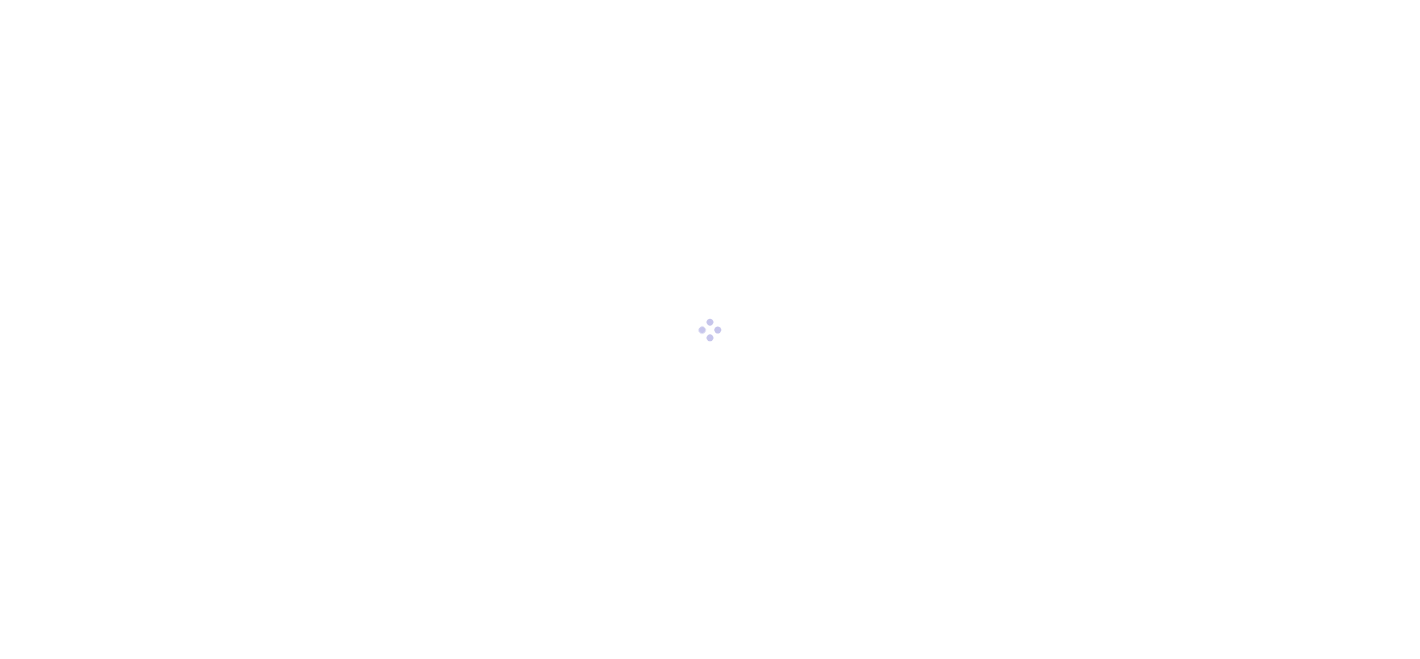 scroll, scrollTop: 0, scrollLeft: 0, axis: both 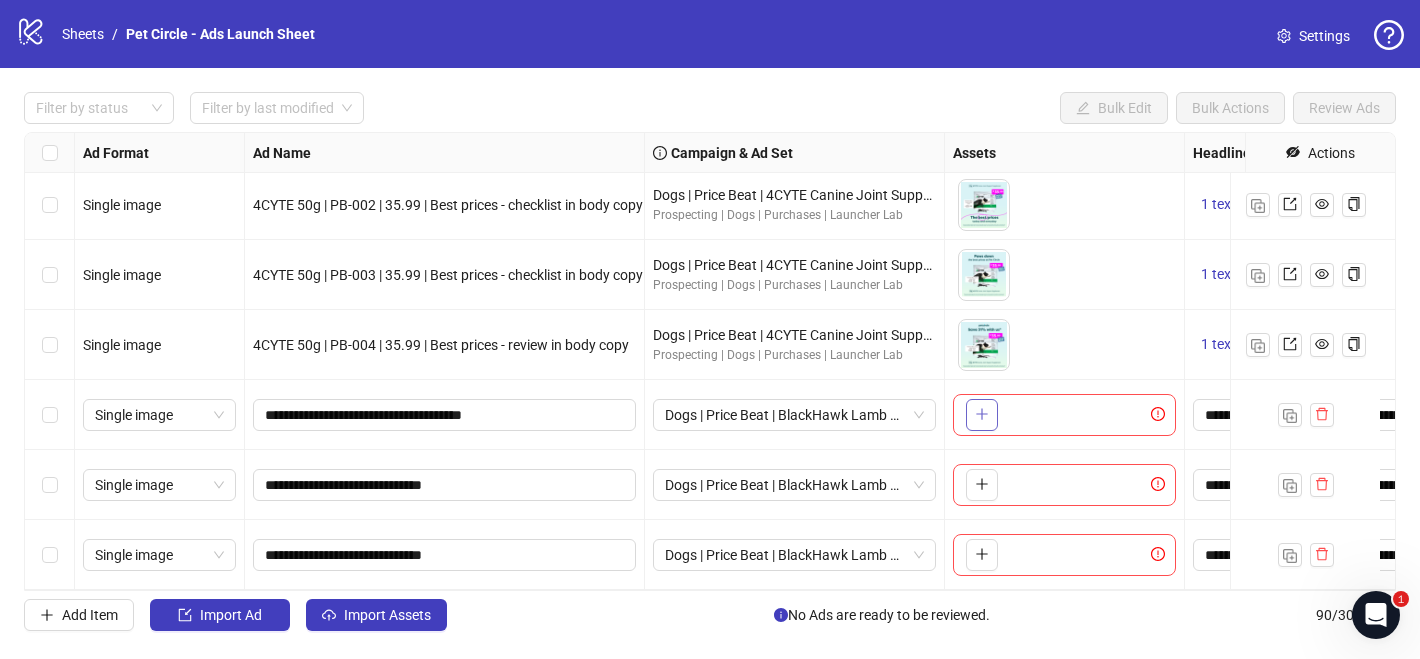 click 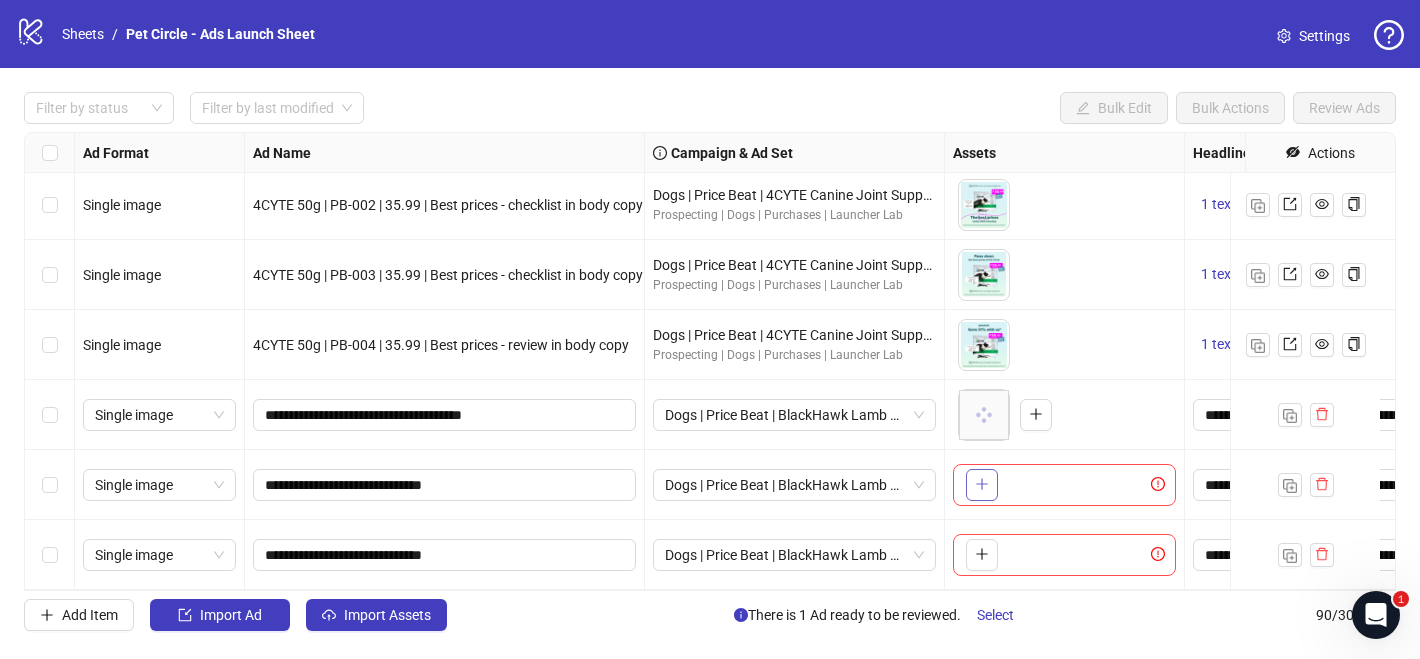 click at bounding box center [982, 485] 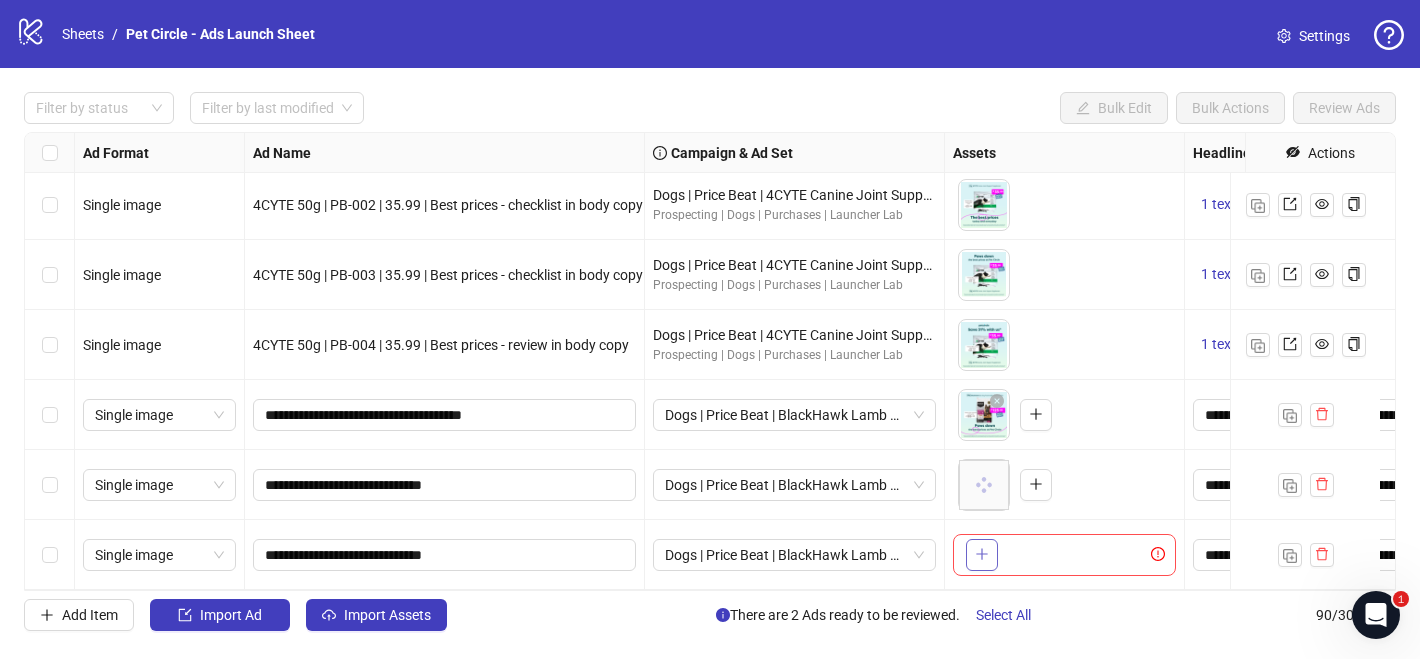 click at bounding box center [982, 555] 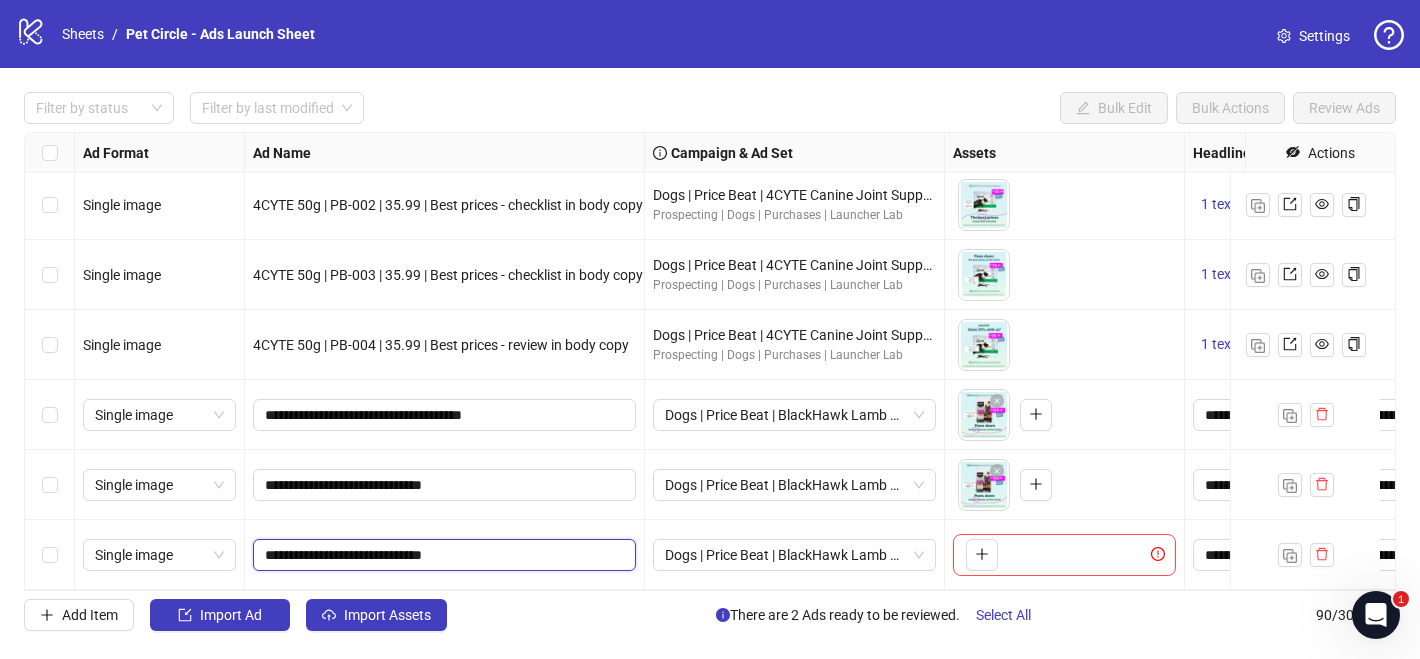 click on "**********" at bounding box center (442, 555) 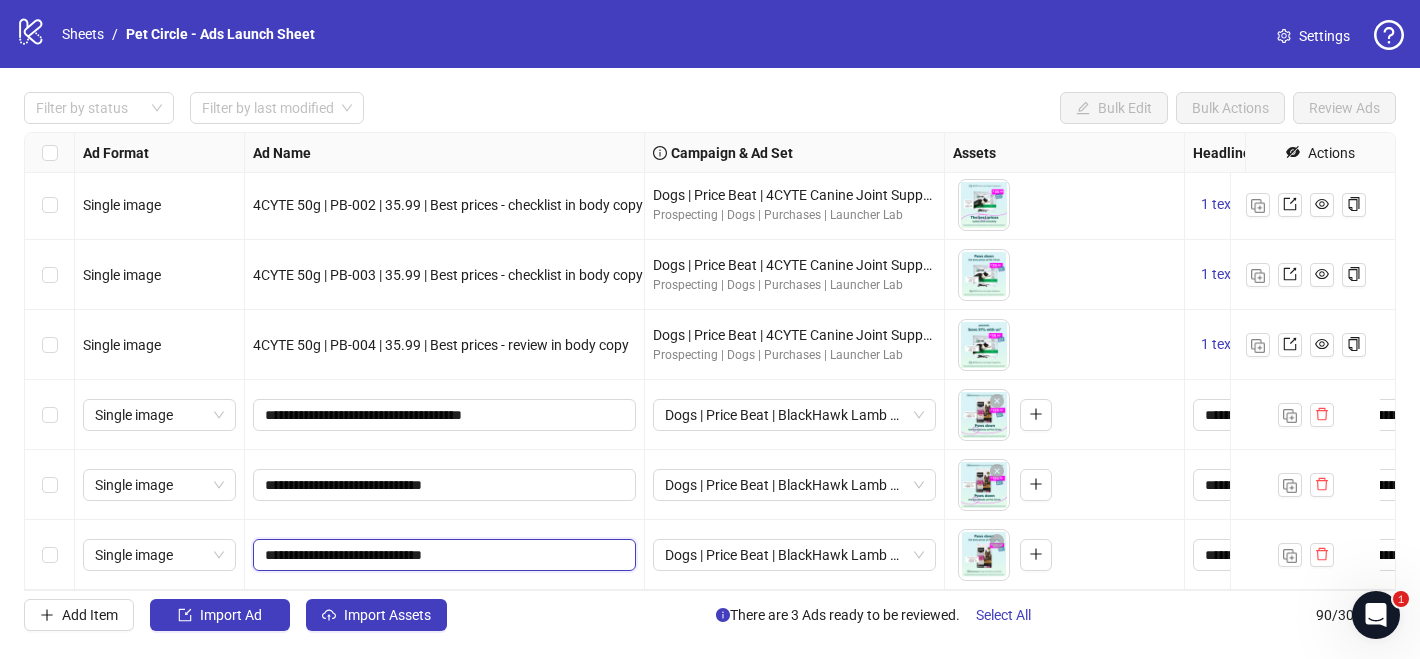 type on "**********" 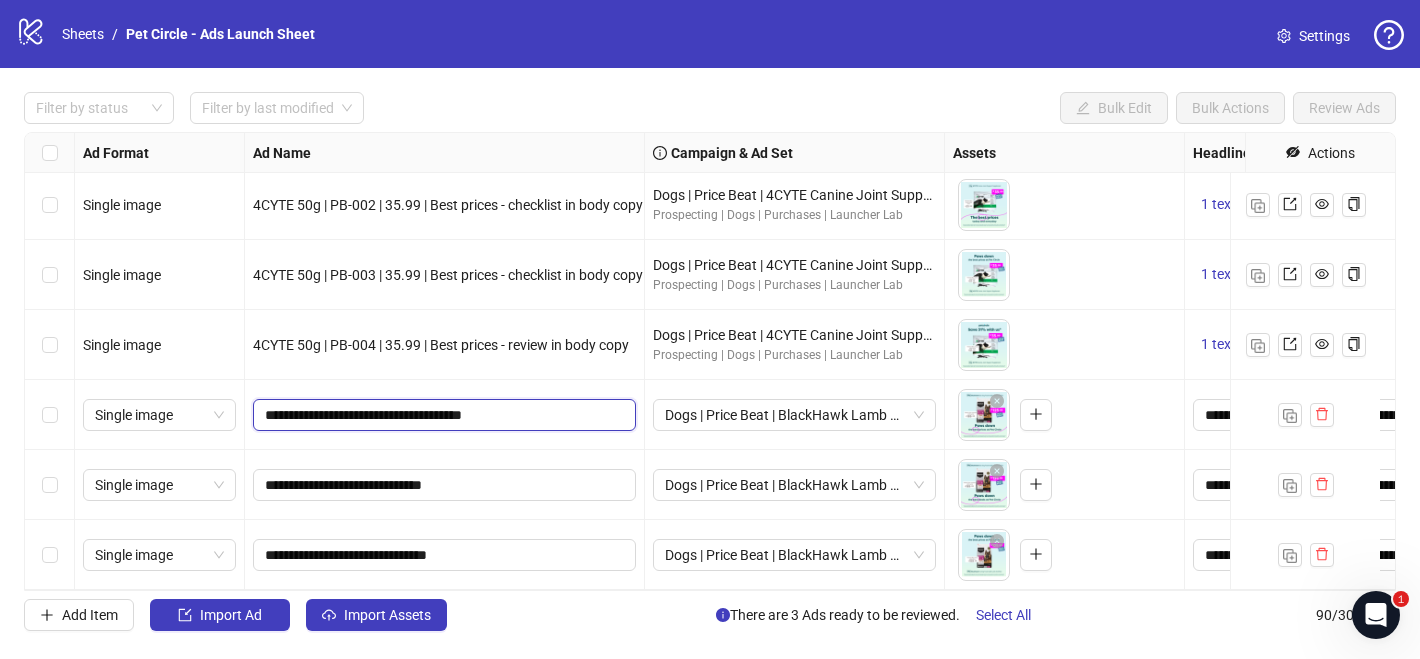 click on "**********" at bounding box center (442, 415) 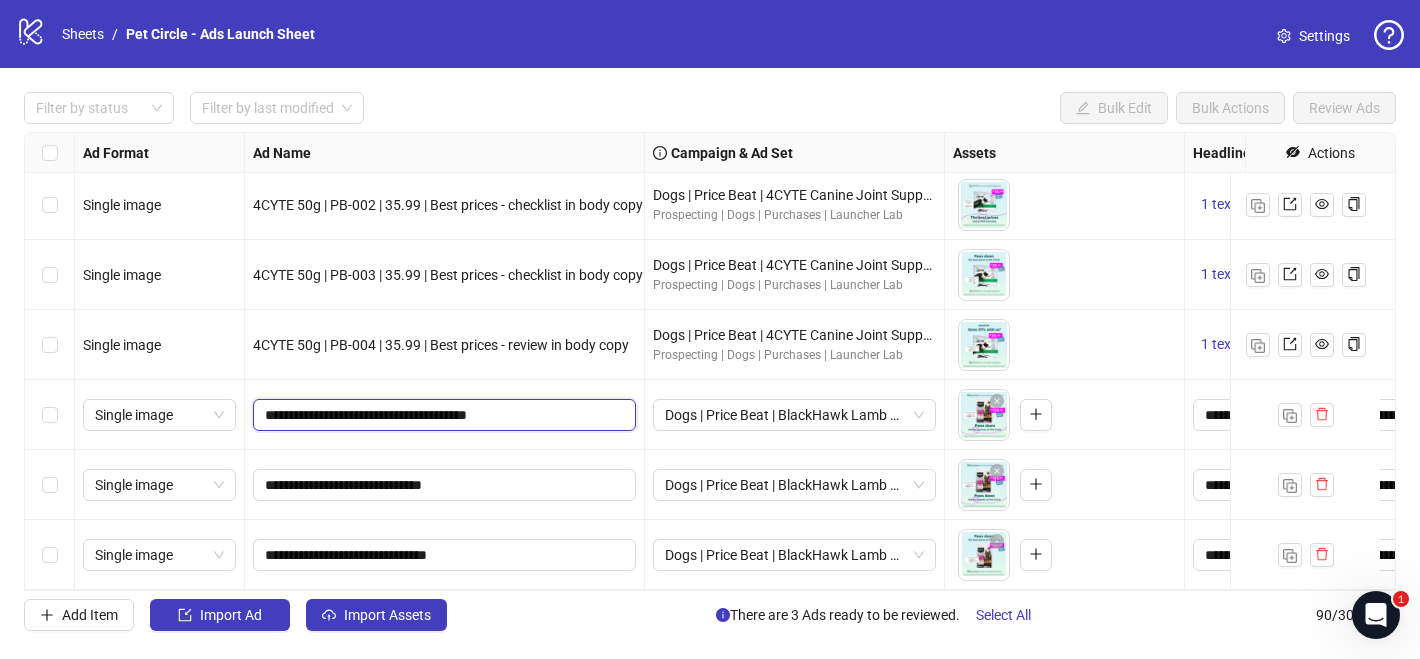 type on "**********" 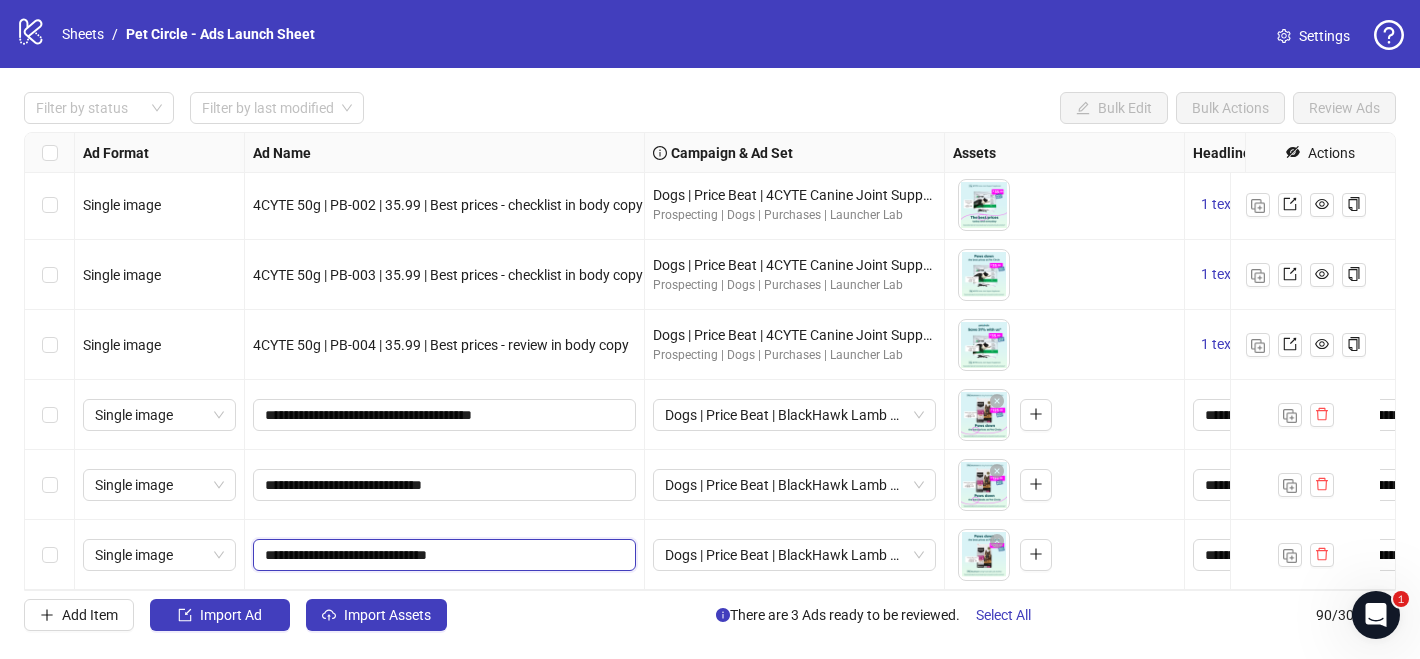 click on "**********" at bounding box center [442, 555] 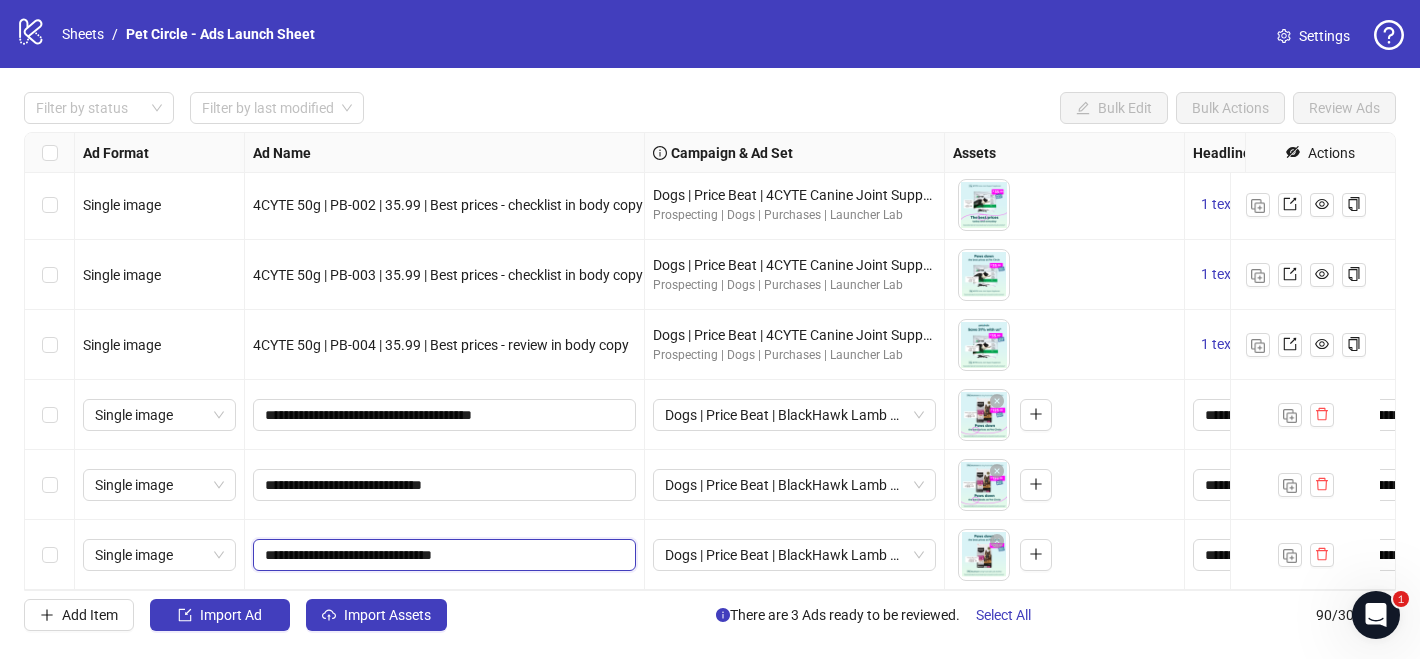 type on "**********" 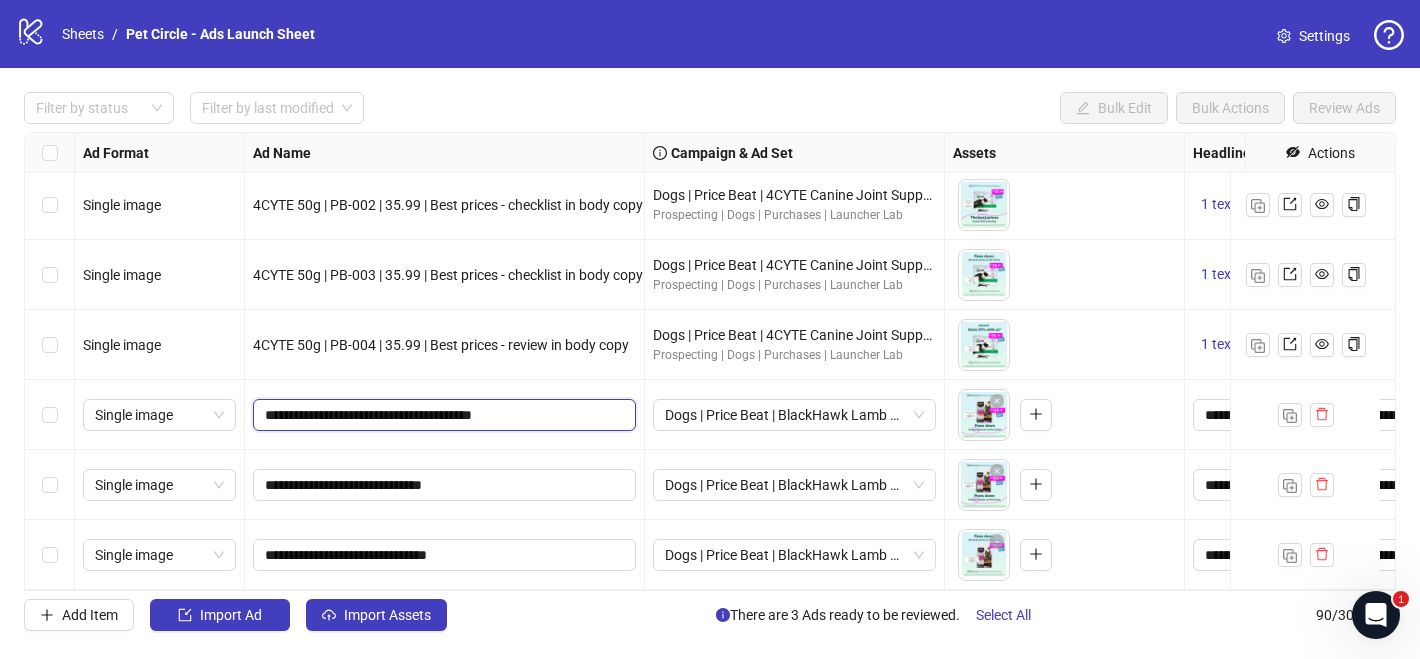 drag, startPoint x: 437, startPoint y: 401, endPoint x: 399, endPoint y: 399, distance: 38.052597 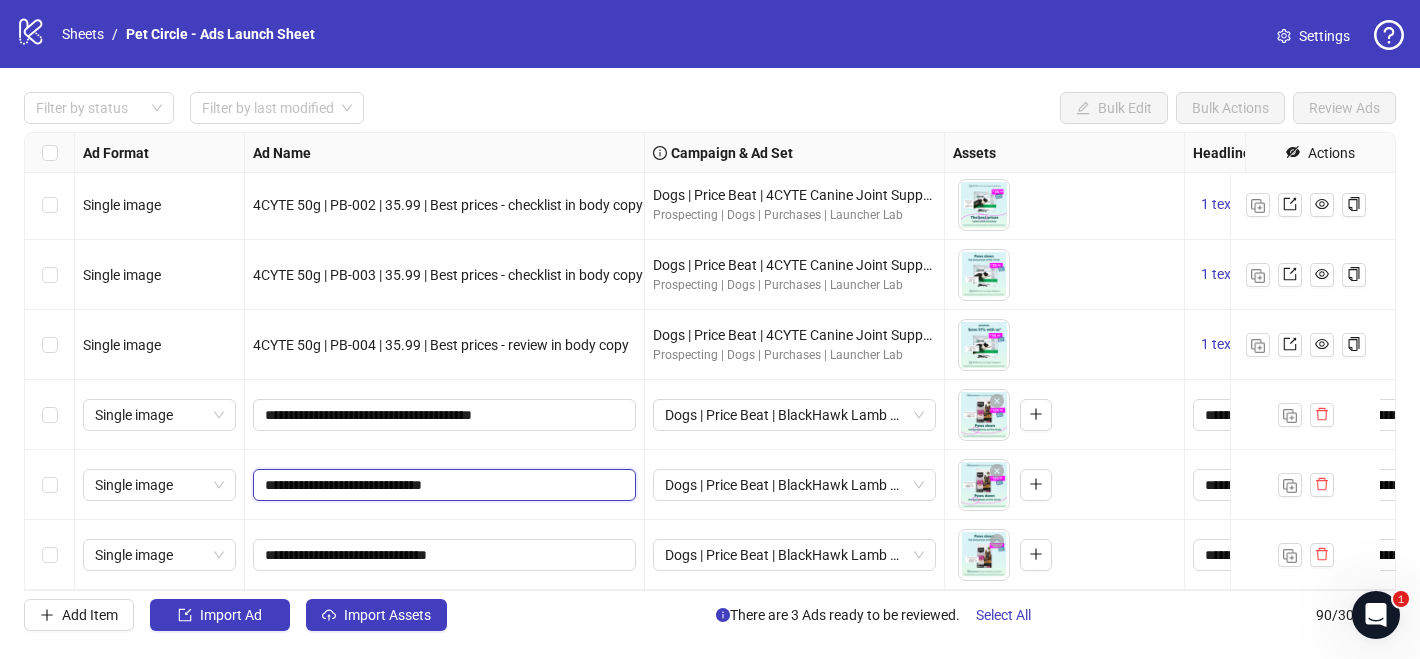 click on "**********" at bounding box center (442, 485) 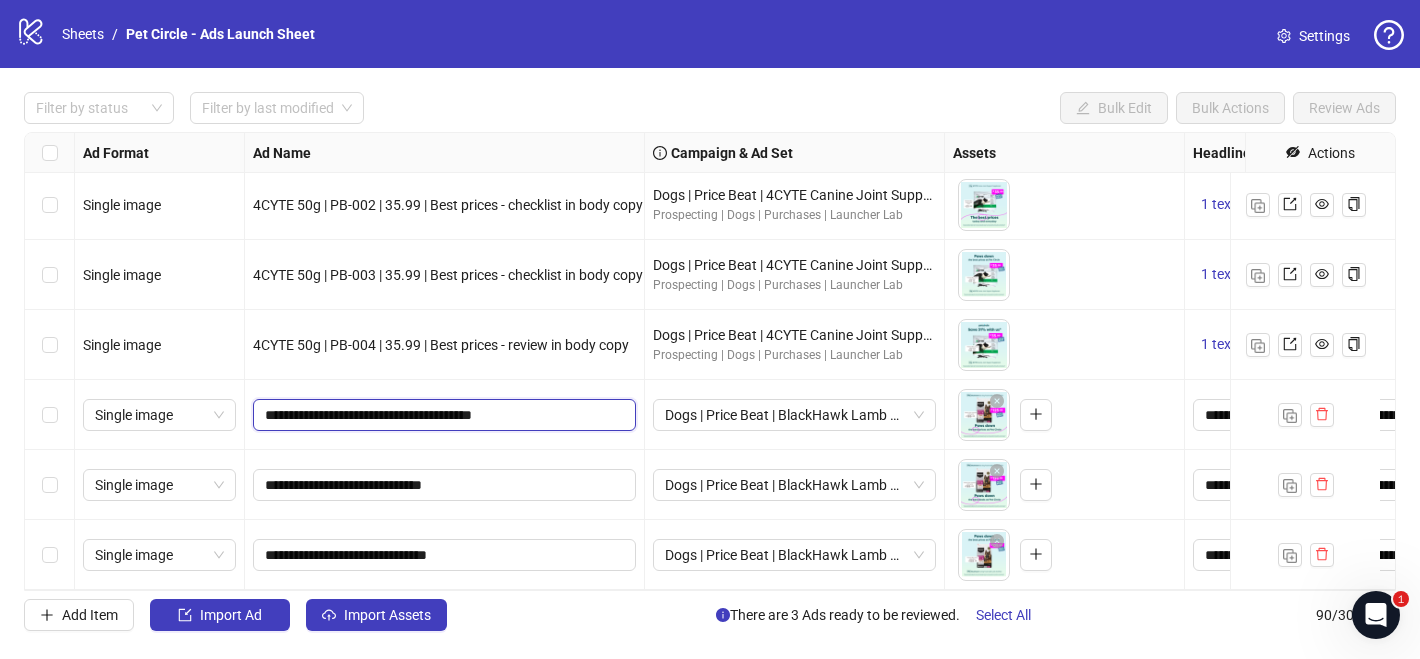 drag, startPoint x: 455, startPoint y: 400, endPoint x: 437, endPoint y: 401, distance: 18.027756 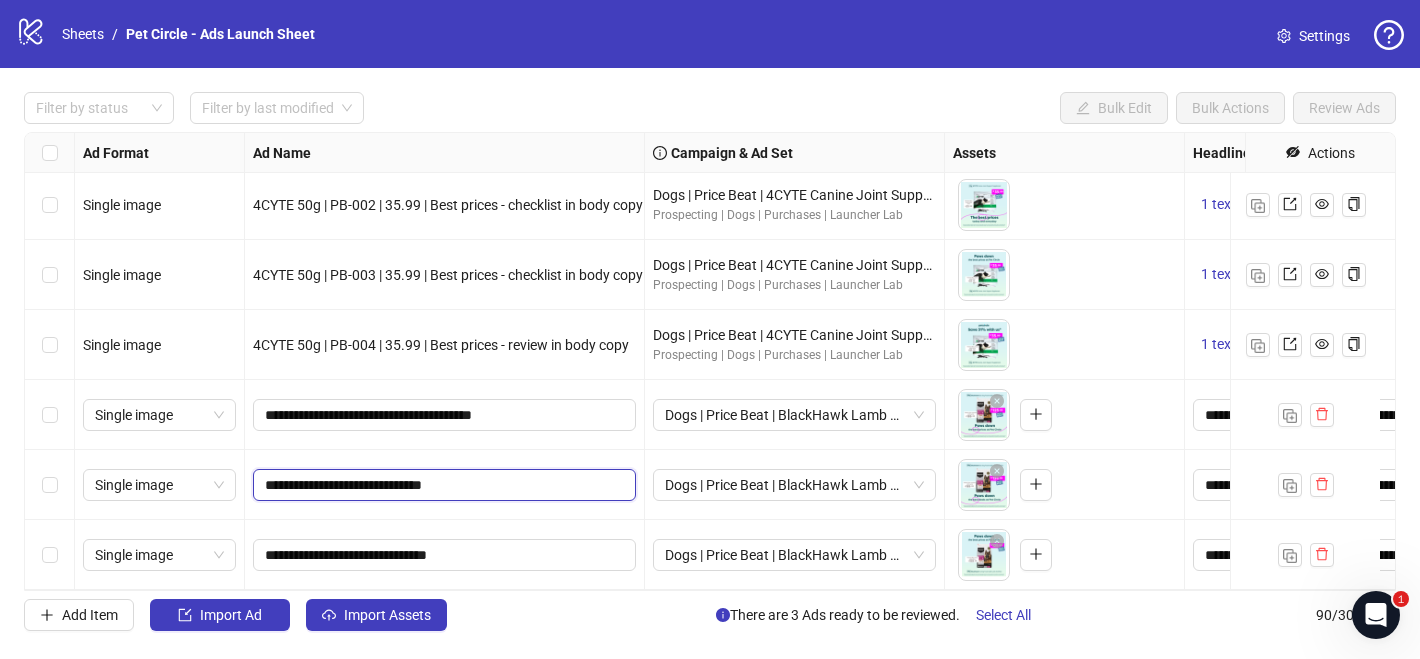 click on "**********" at bounding box center [442, 485] 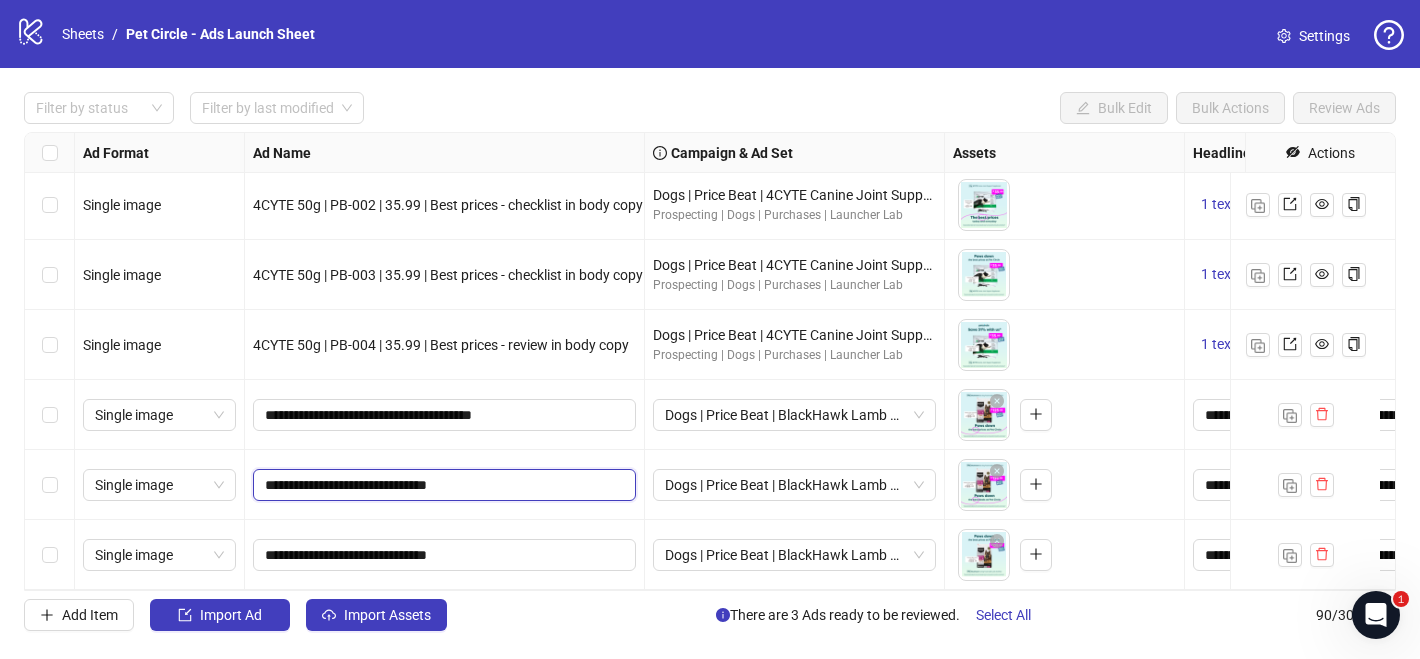 paste on "********" 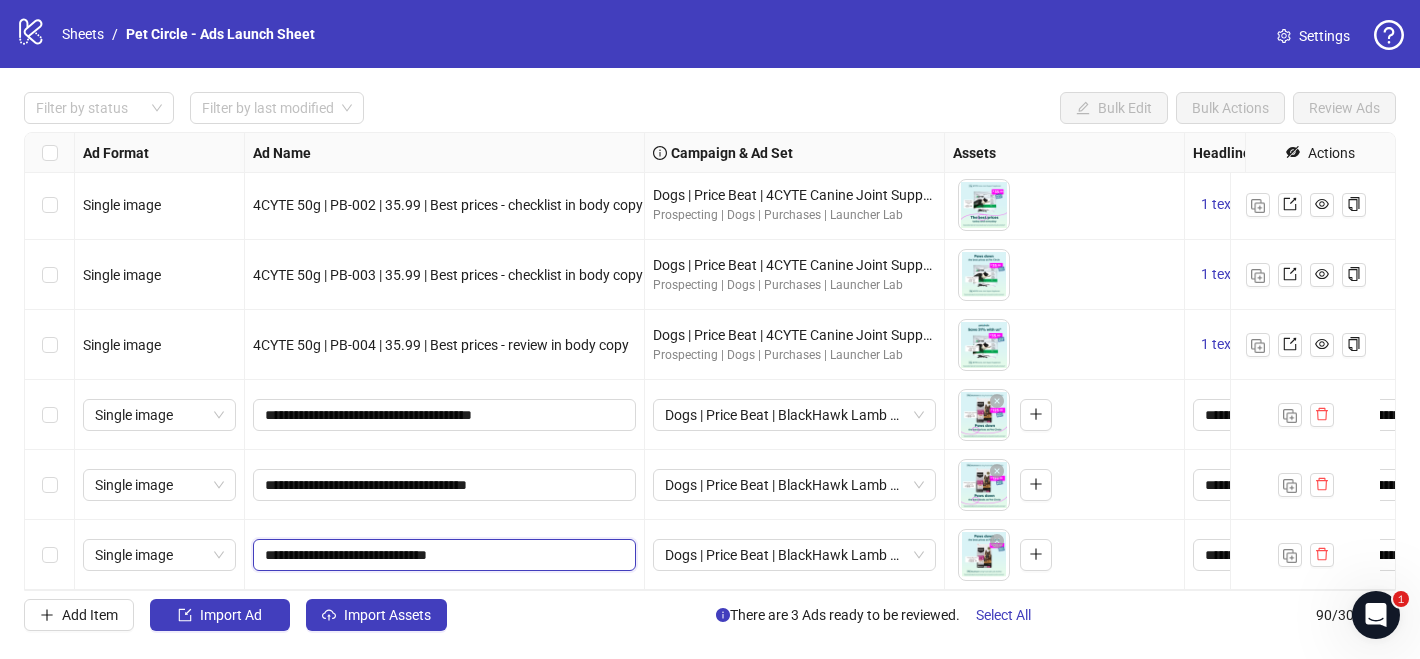 click on "**********" at bounding box center [442, 555] 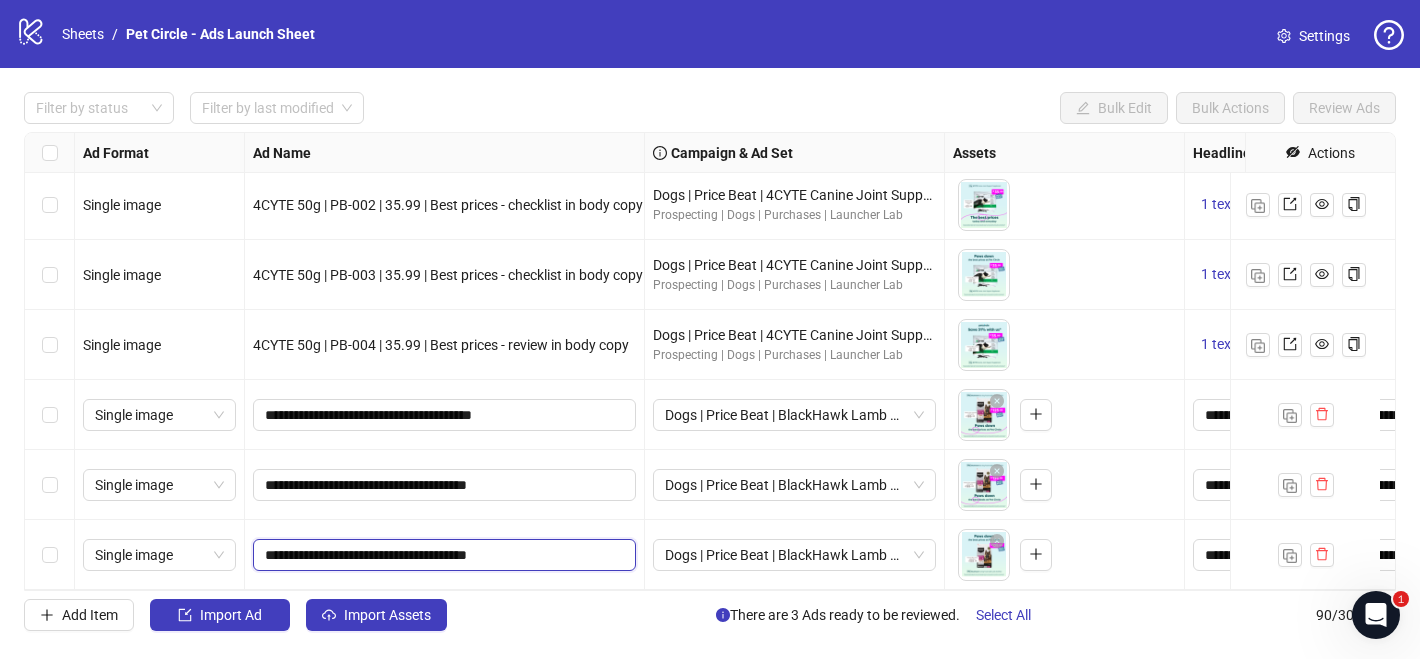 click on "**********" at bounding box center [442, 555] 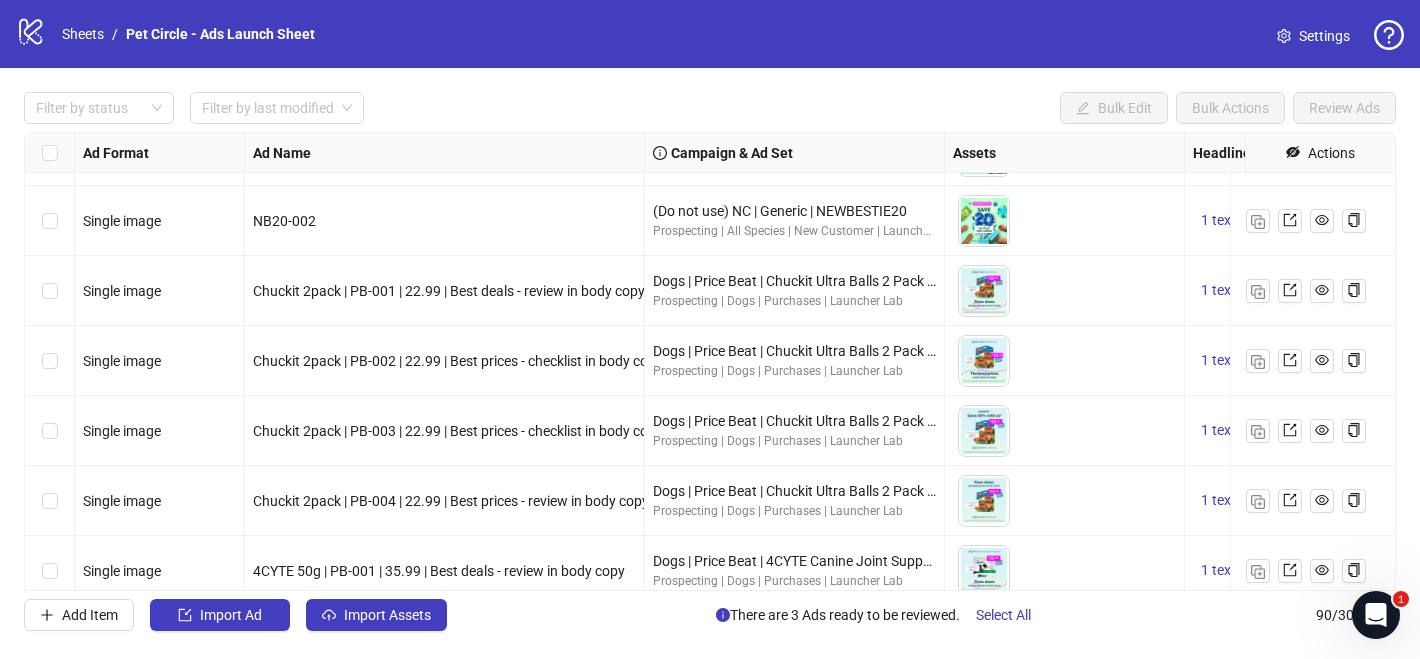 scroll, scrollTop: 5392, scrollLeft: 0, axis: vertical 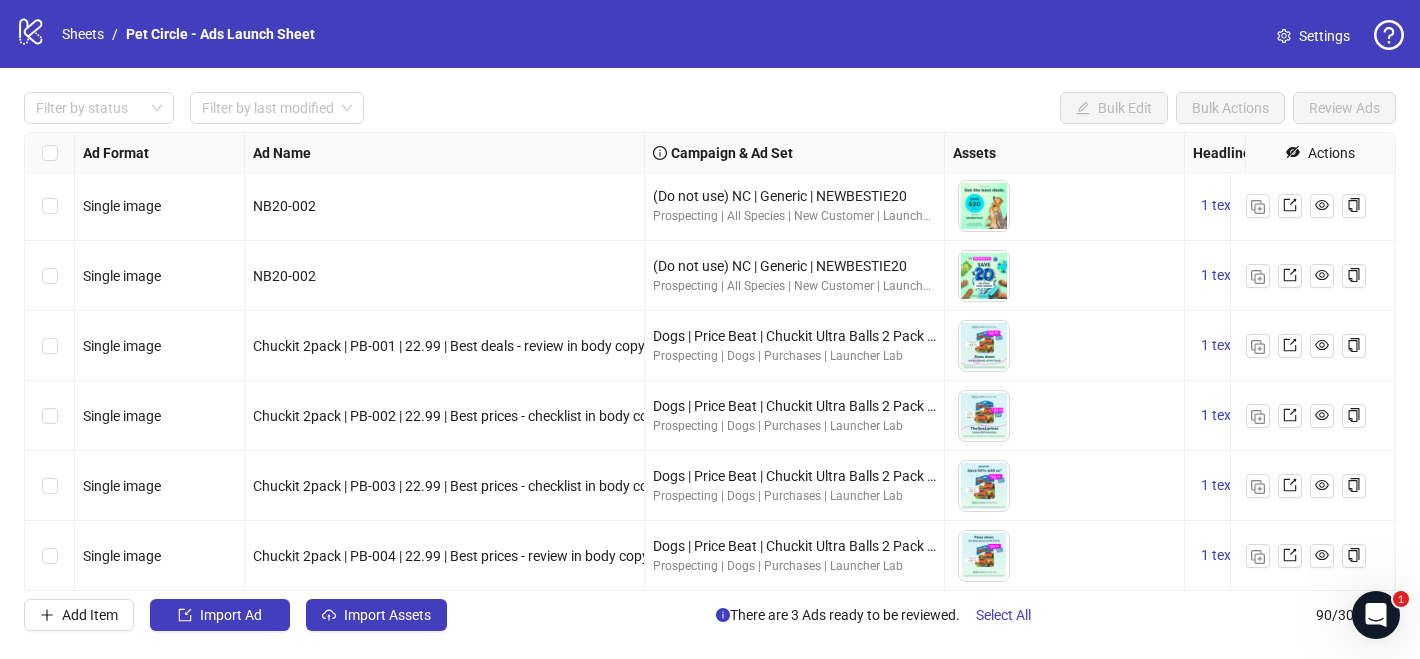 click on "Chuckit 2pack | PB-003 | 22.99 | Best prices - checklist in body copy" at bounding box center (458, 486) 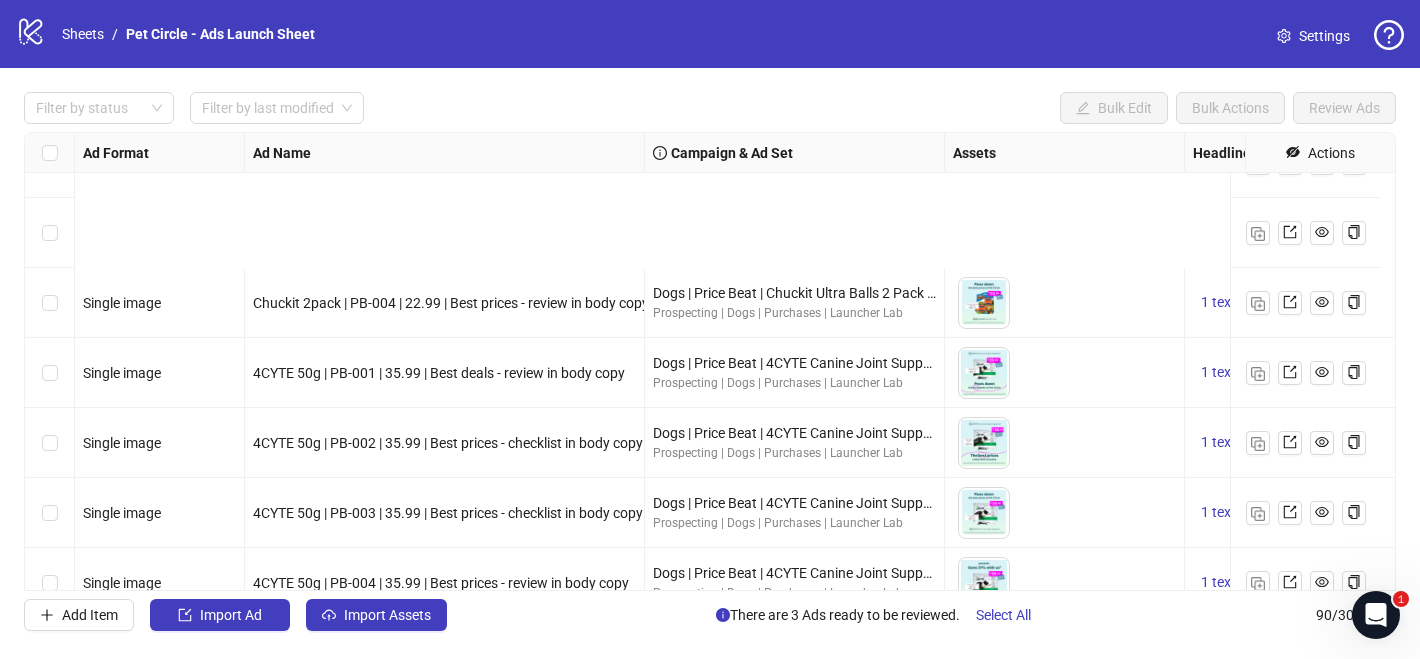 scroll, scrollTop: 5898, scrollLeft: 0, axis: vertical 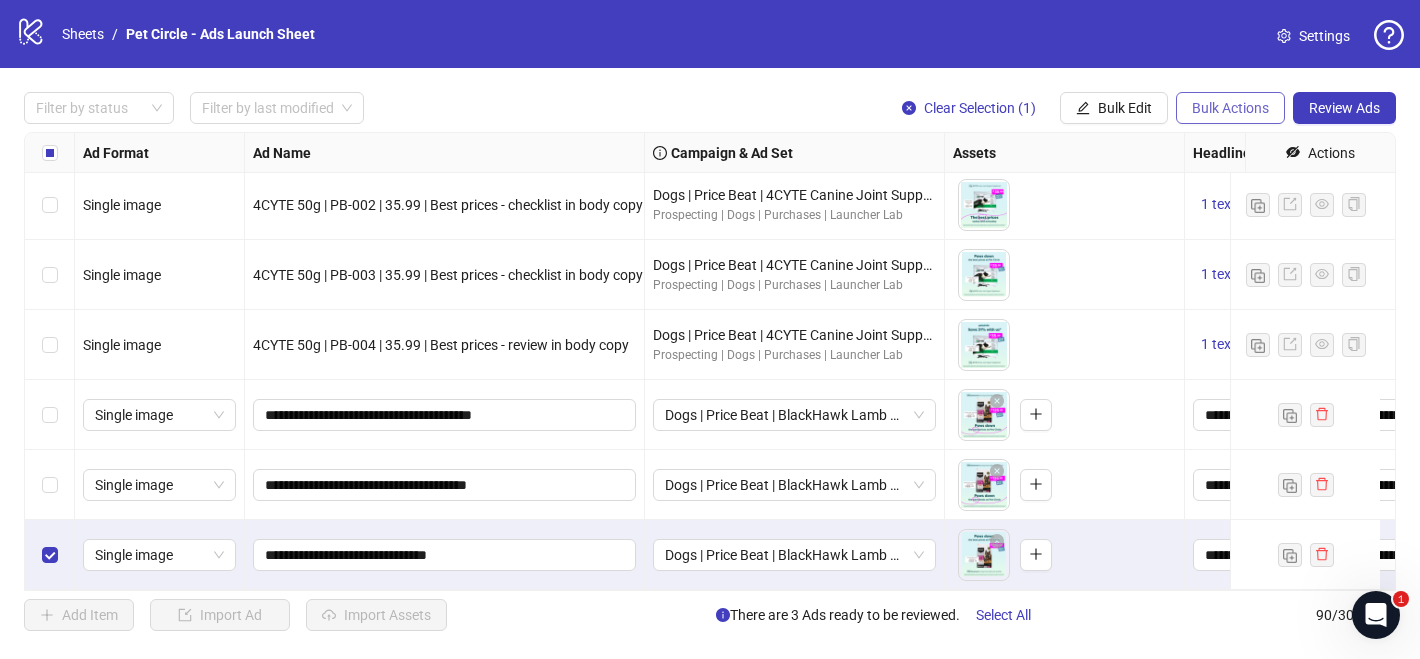 click on "Bulk Actions" at bounding box center [1230, 108] 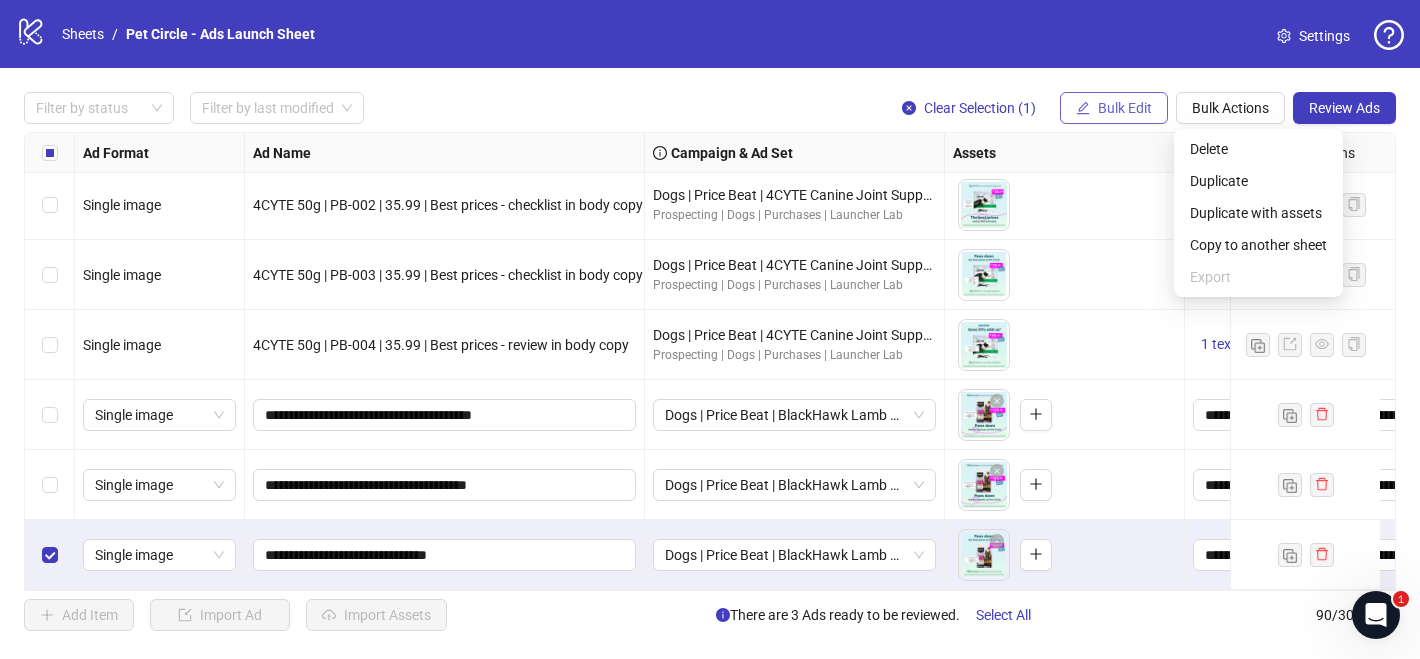 click on "Bulk Edit" at bounding box center [1125, 108] 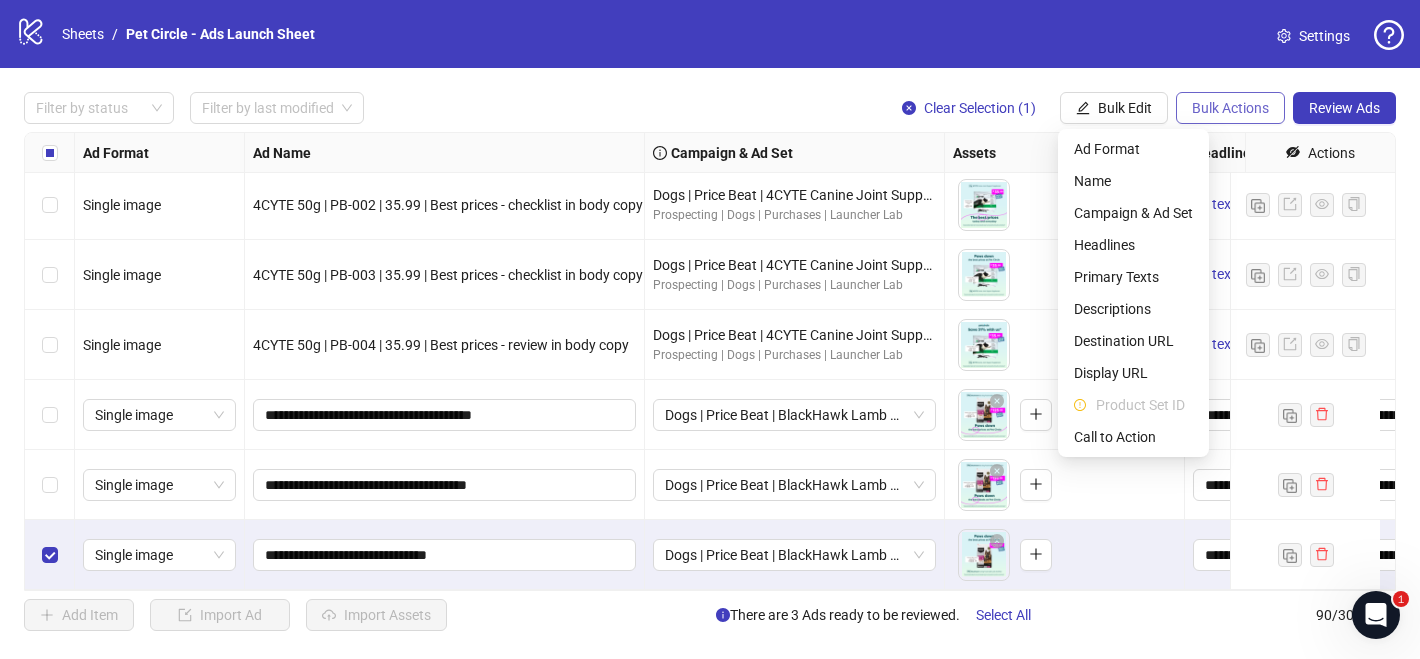 click on "Bulk Actions" at bounding box center (1230, 108) 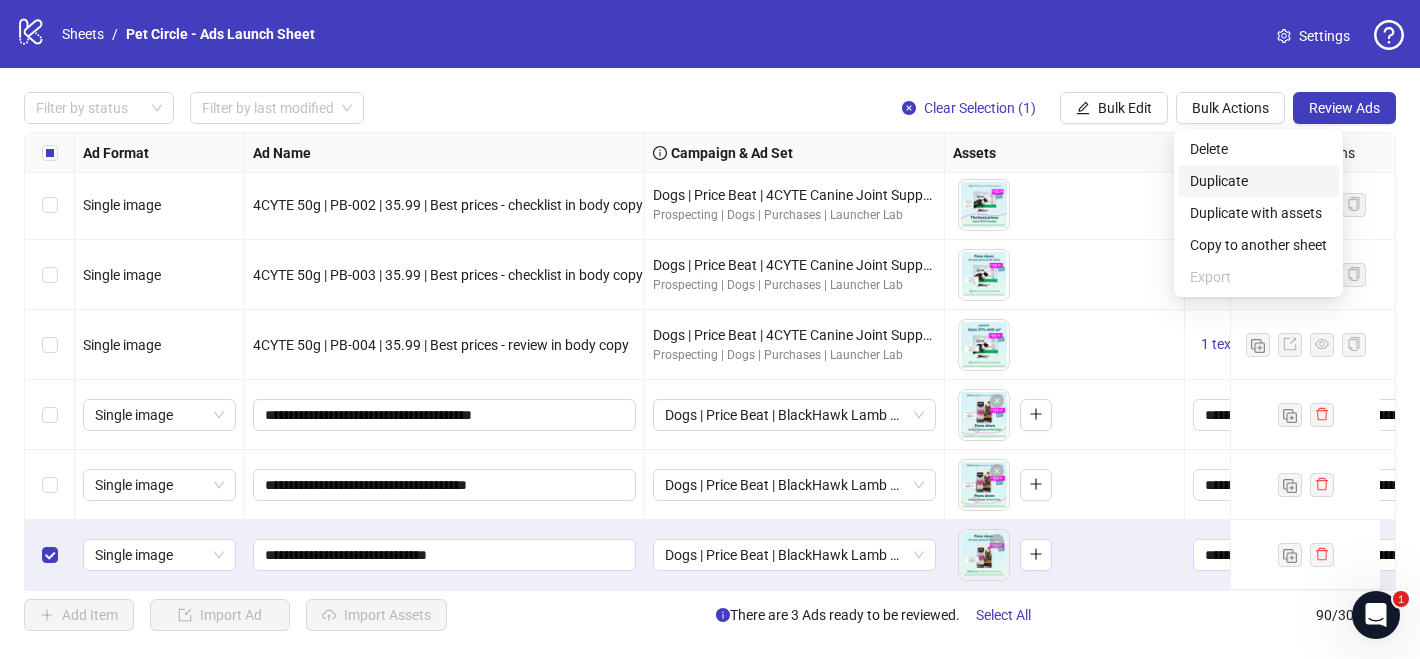 click on "Duplicate" at bounding box center [1258, 181] 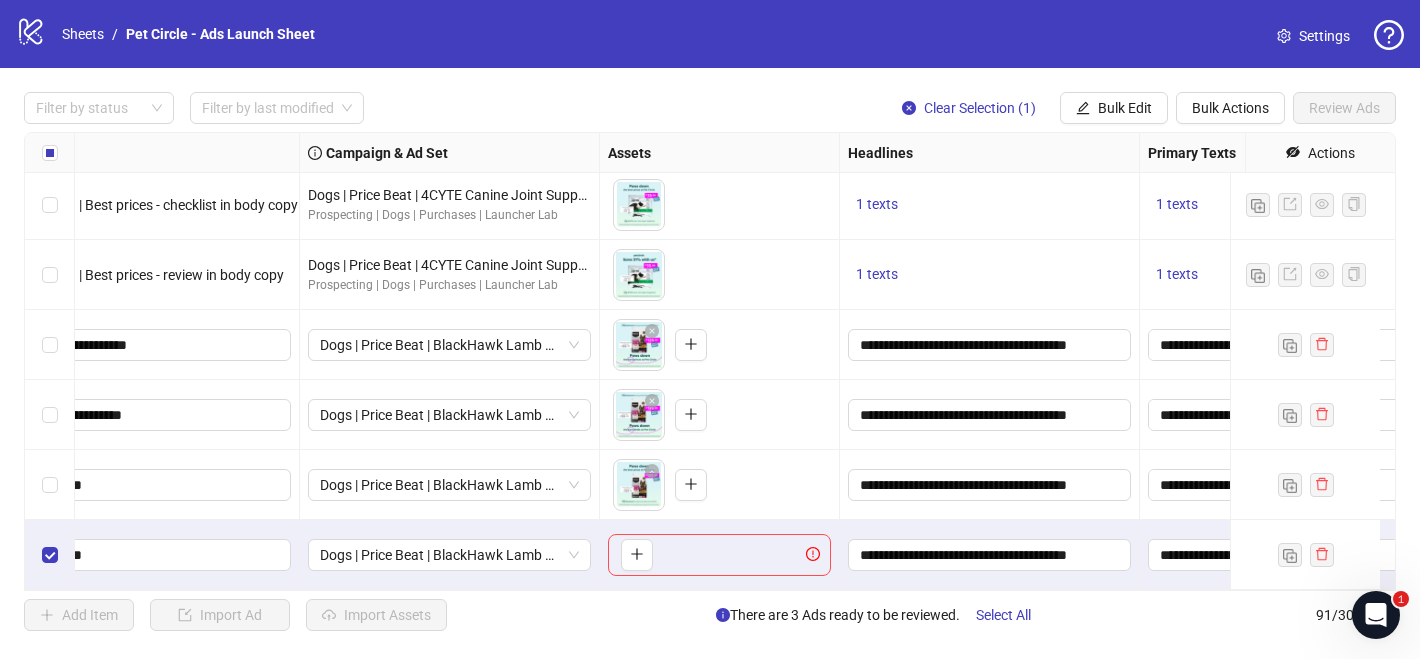 scroll, scrollTop: 5967, scrollLeft: 347, axis: both 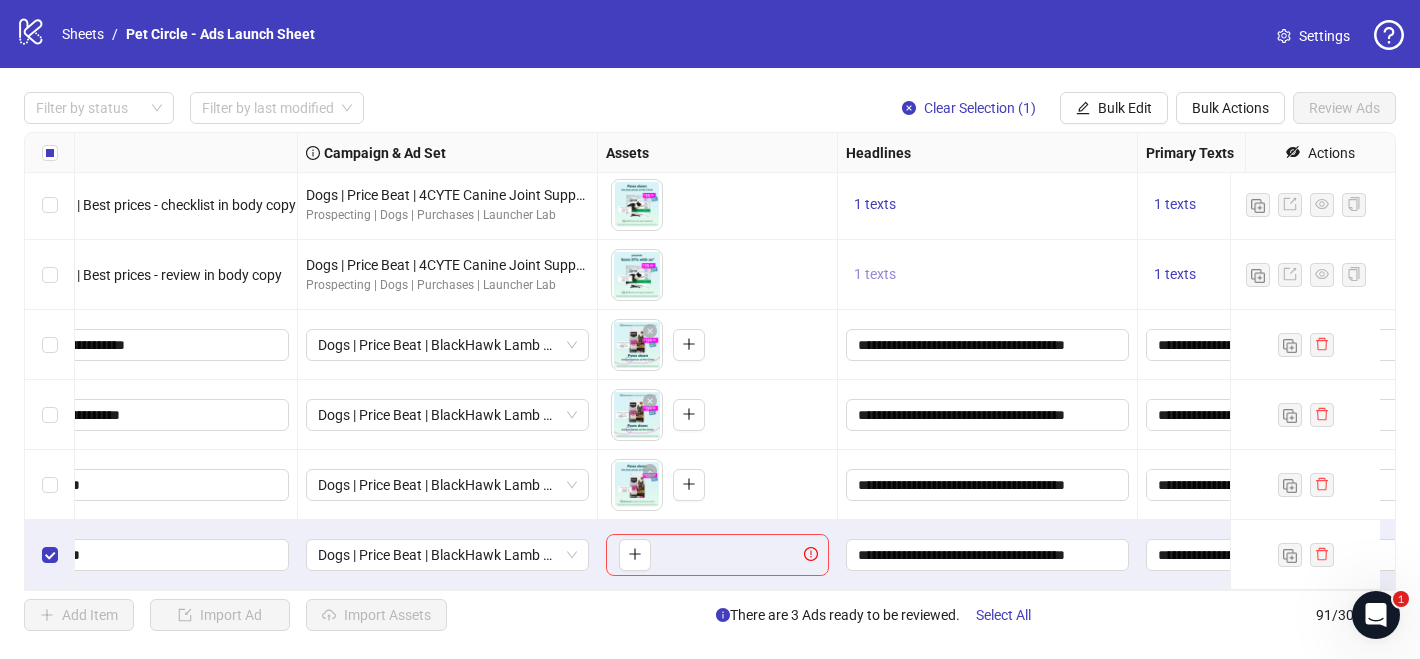click on "1 texts" at bounding box center [875, 274] 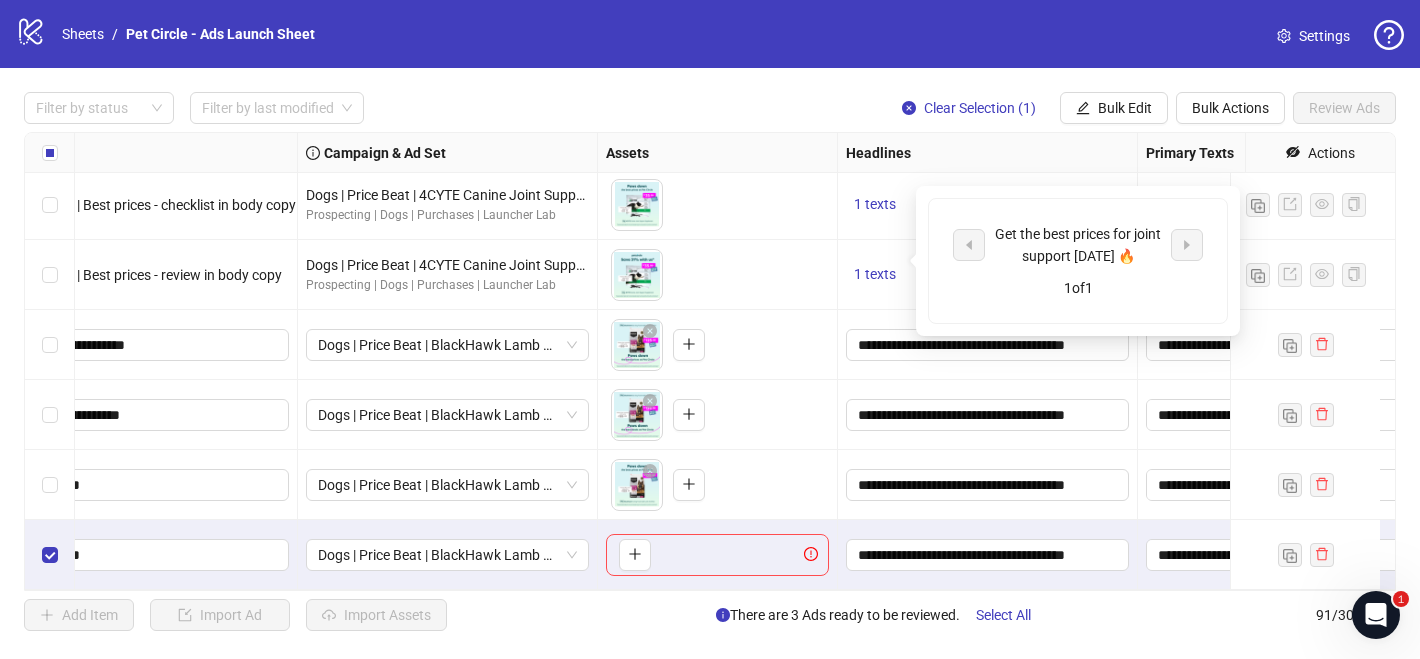 click on "**********" at bounding box center [988, 345] 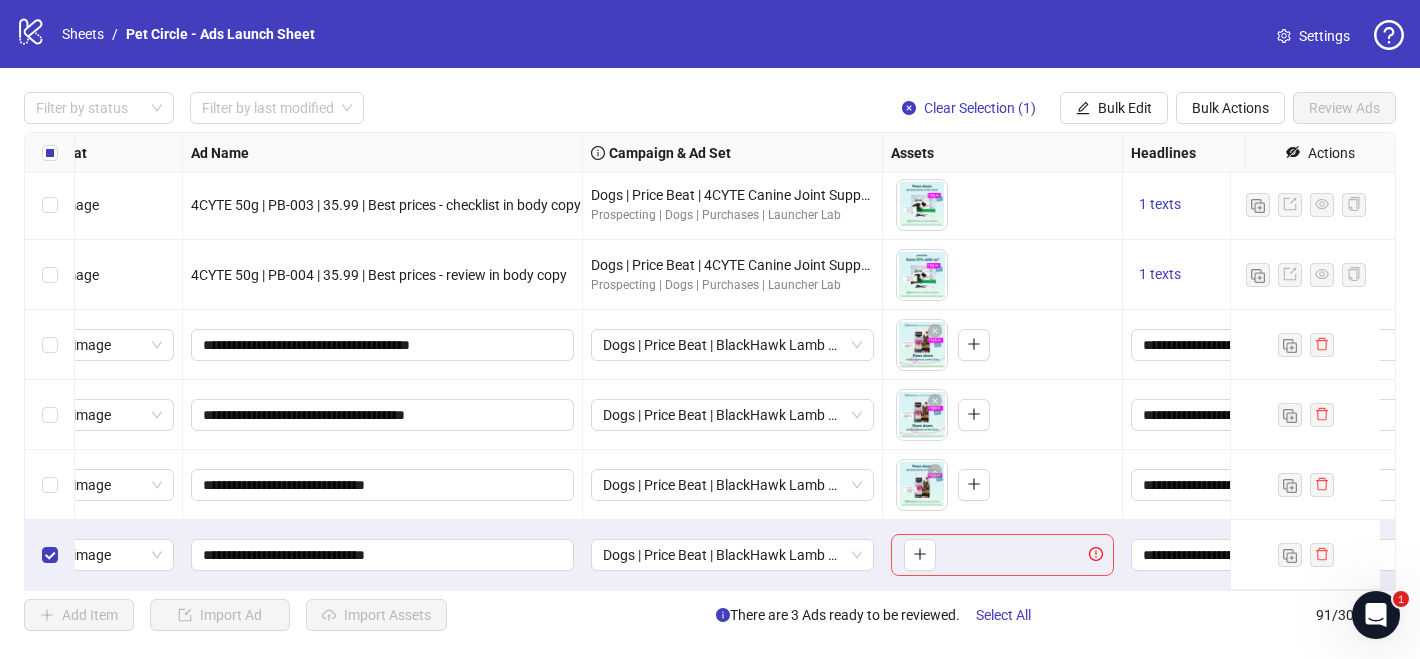 scroll, scrollTop: 5967, scrollLeft: 0, axis: vertical 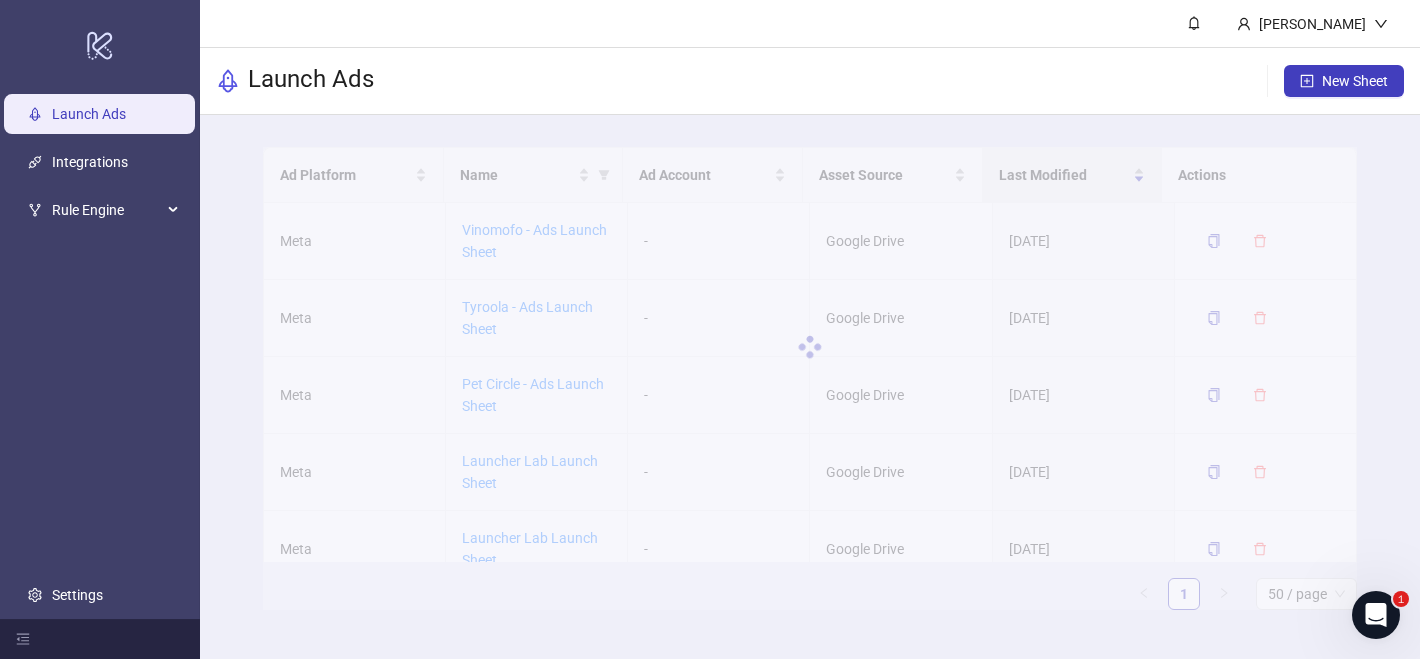 click at bounding box center [810, 347] 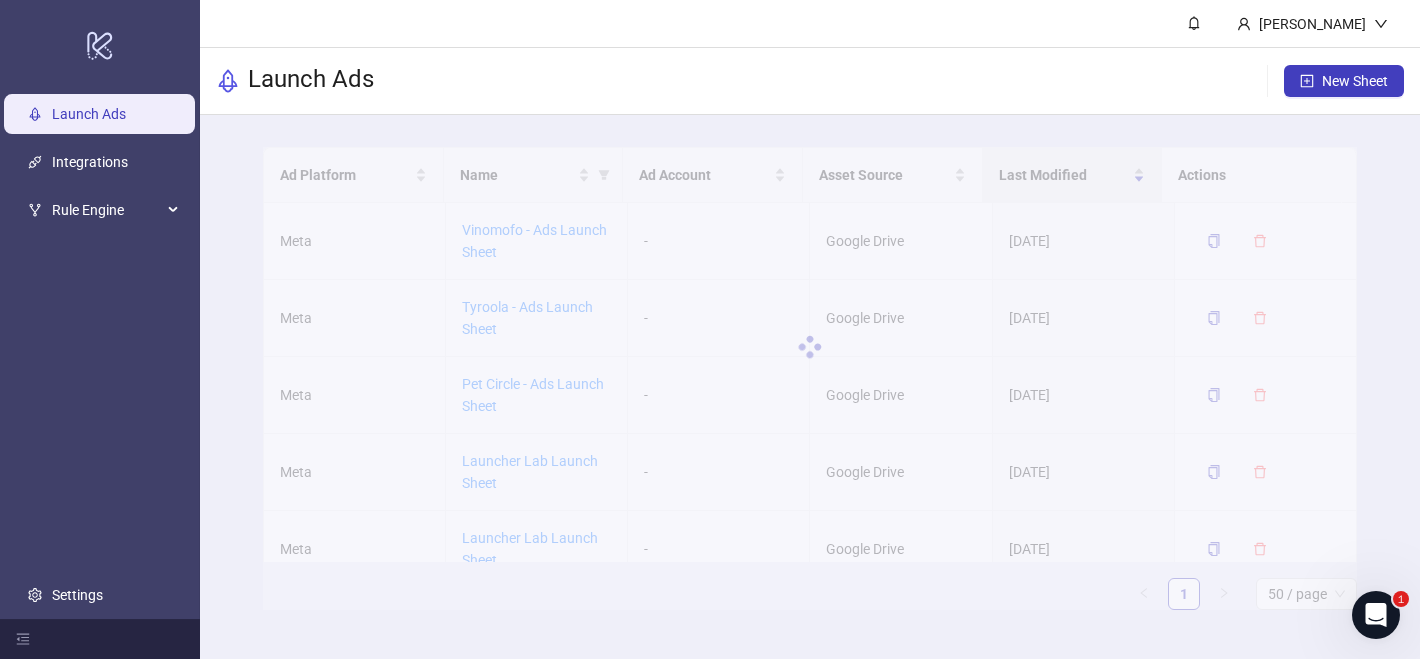 click at bounding box center [810, 347] 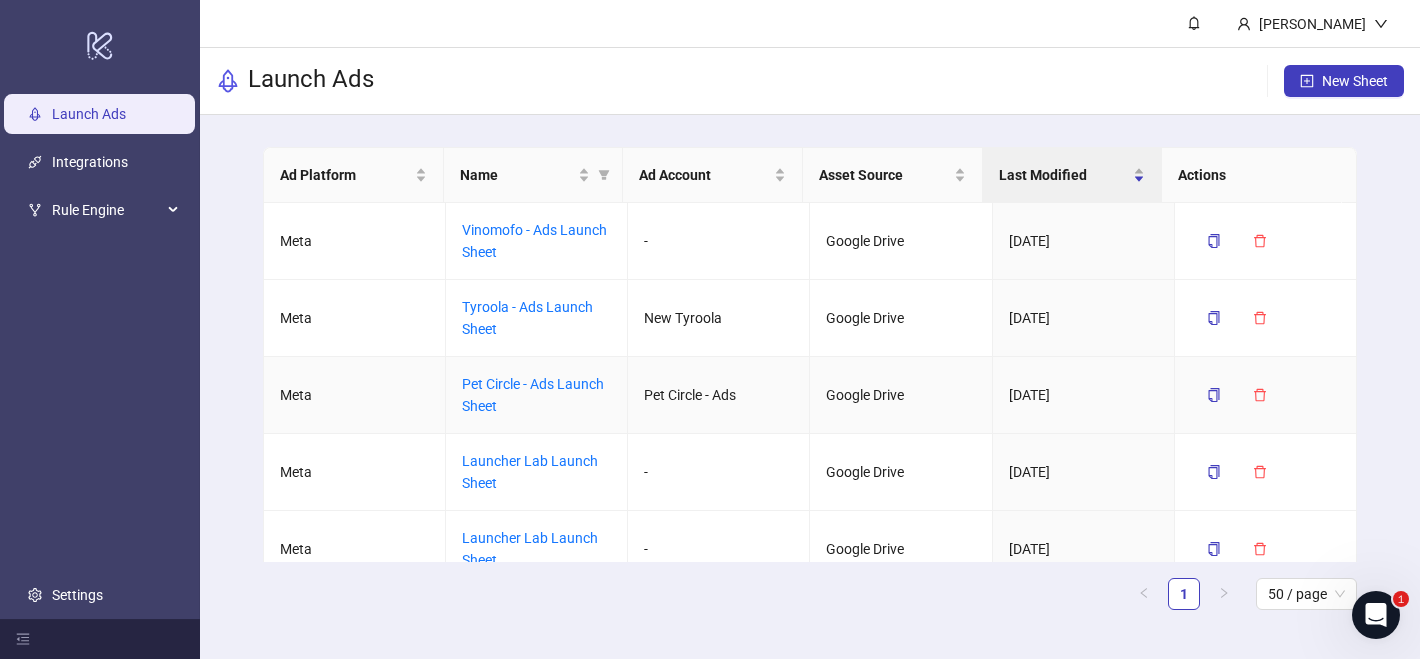 click on "Pet Circle - Ads Launch Sheet" at bounding box center [533, 395] 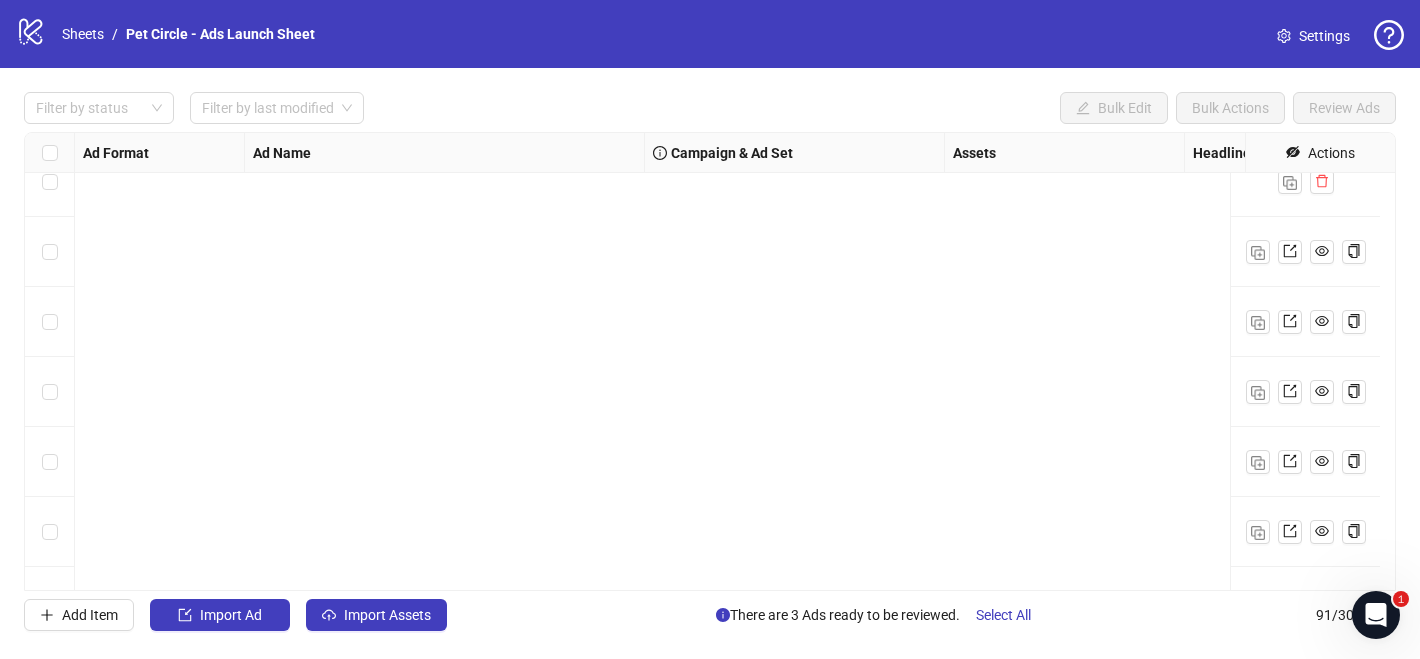 scroll, scrollTop: 5968, scrollLeft: 0, axis: vertical 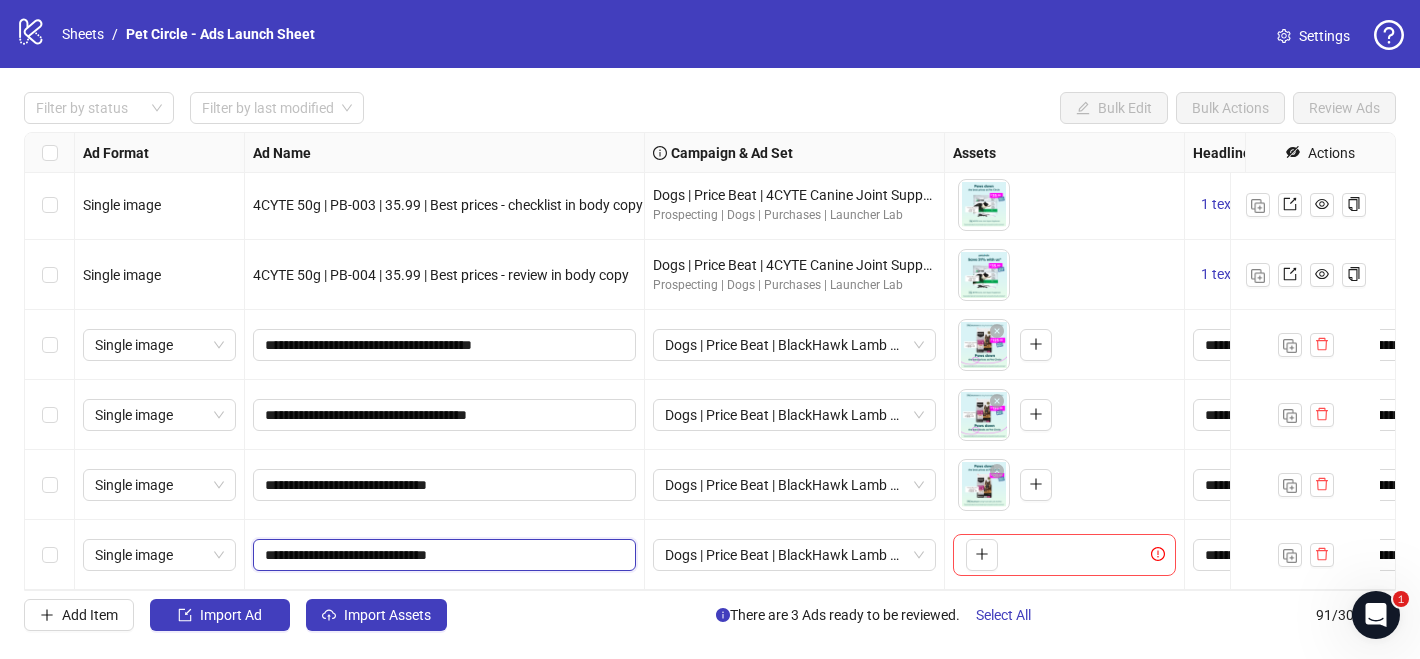 click on "**********" at bounding box center [442, 555] 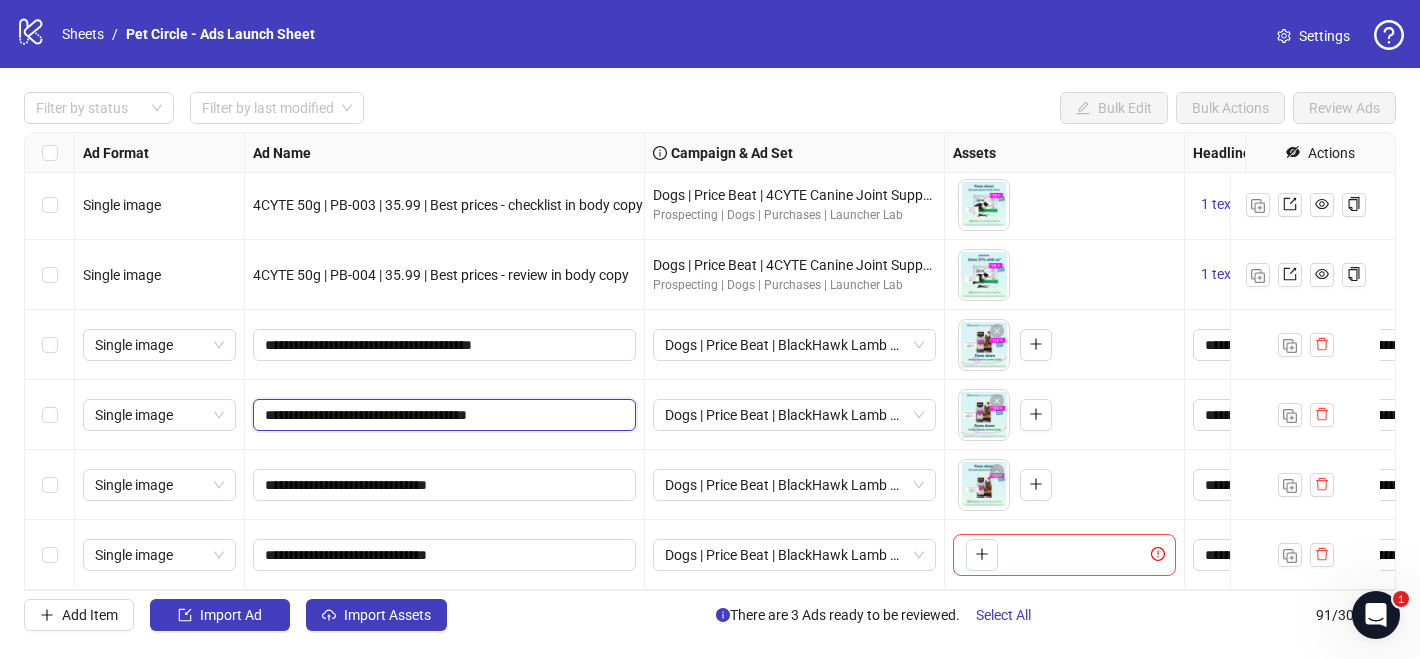 drag, startPoint x: 454, startPoint y: 400, endPoint x: 401, endPoint y: 398, distance: 53.037724 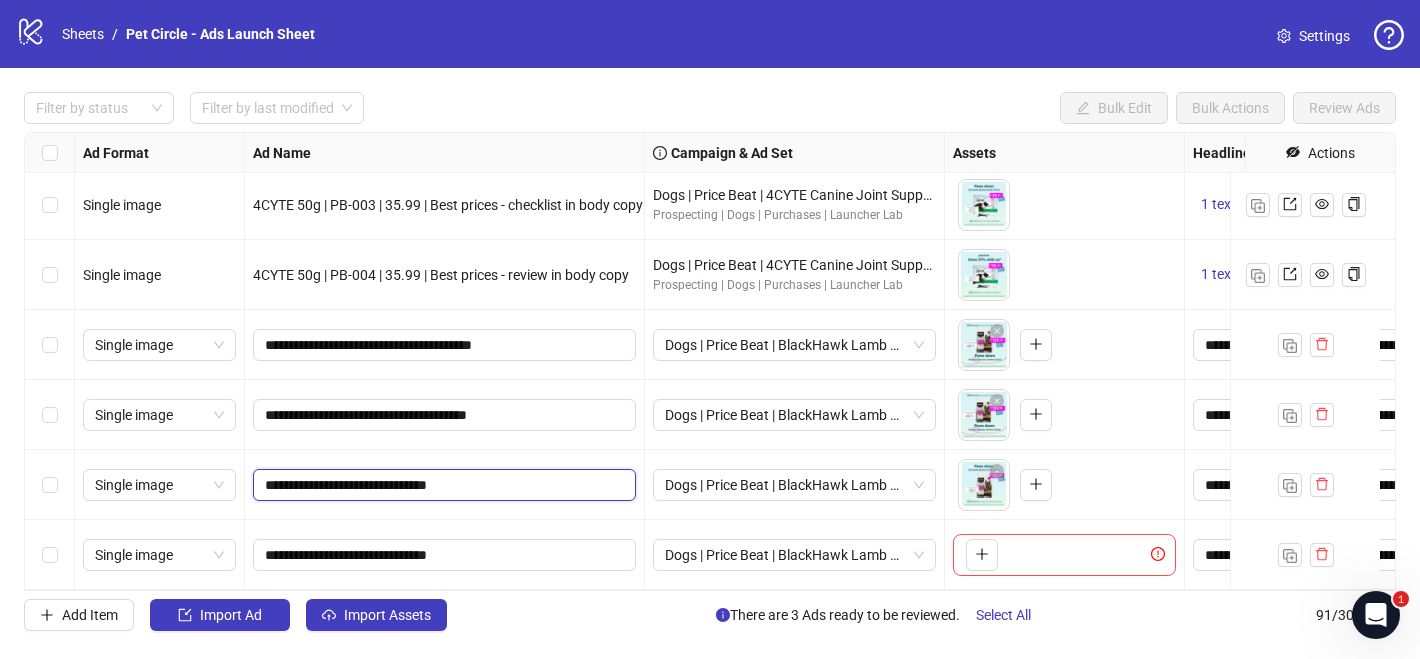 click on "**********" at bounding box center (442, 485) 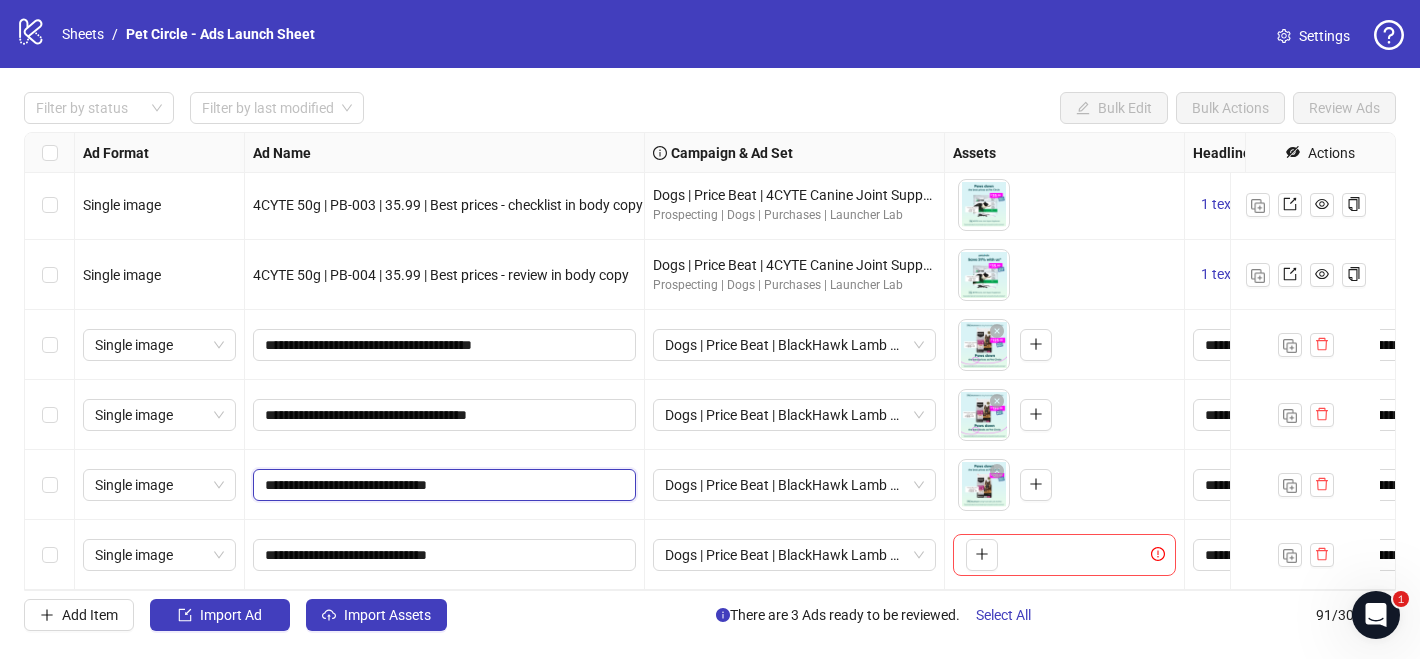 paste on "*********" 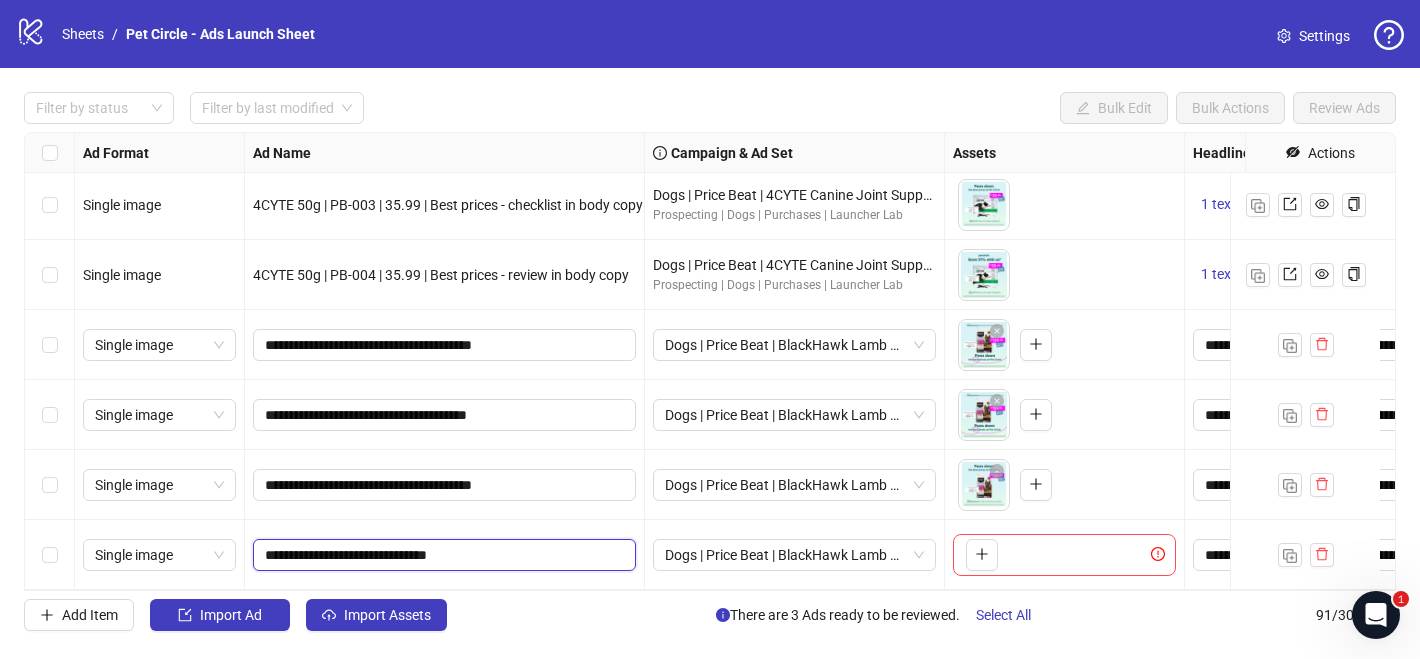 click on "**********" at bounding box center (442, 555) 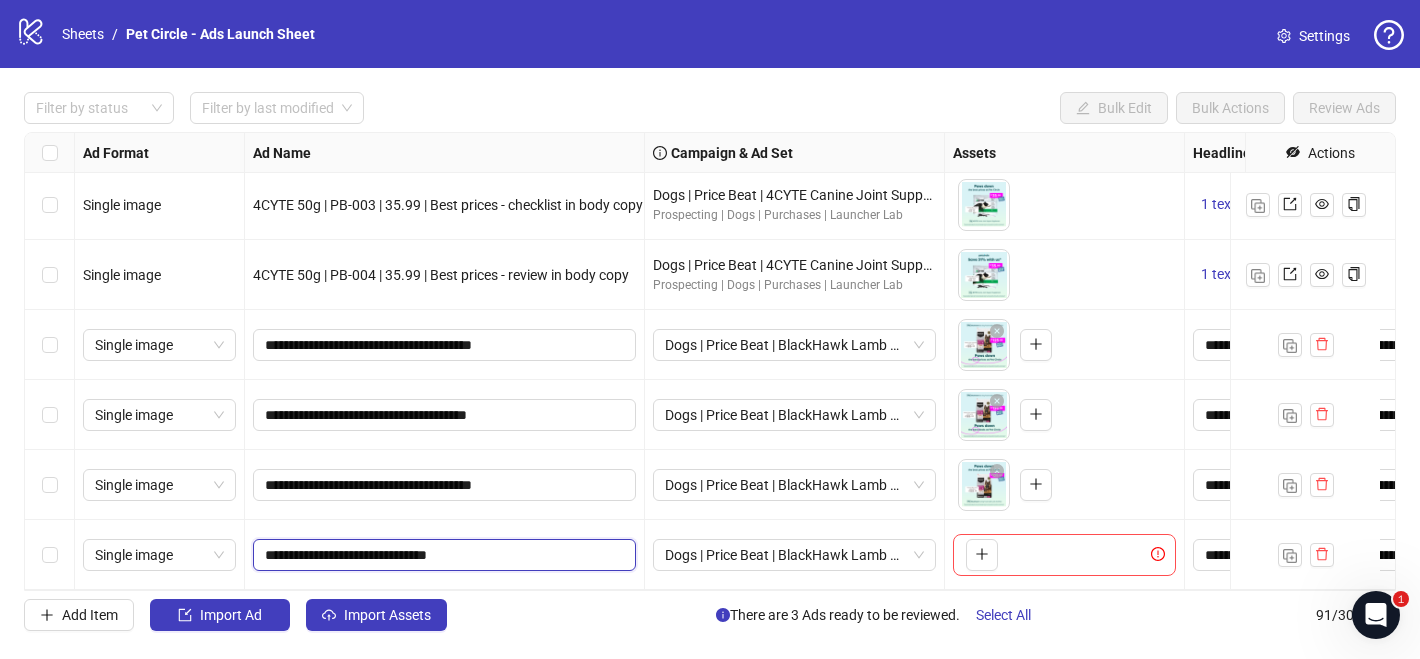 paste on "*********" 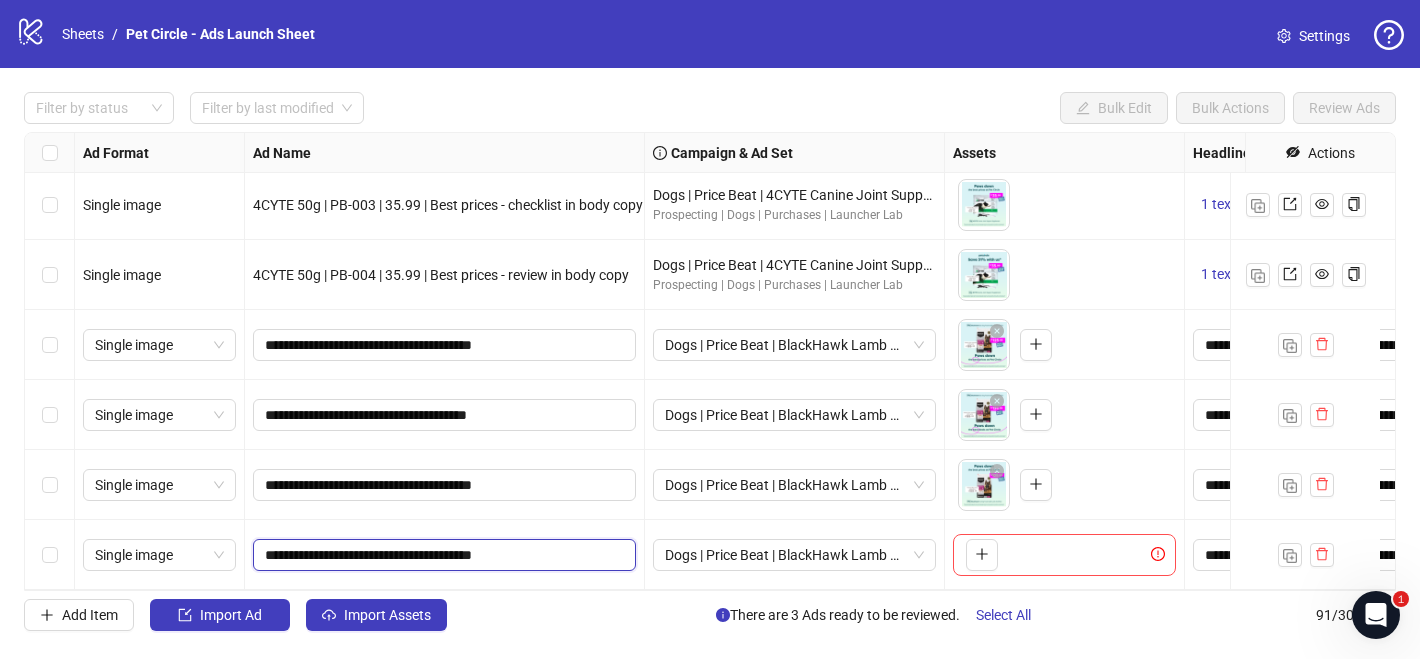 drag, startPoint x: 458, startPoint y: 536, endPoint x: 542, endPoint y: 537, distance: 84.00595 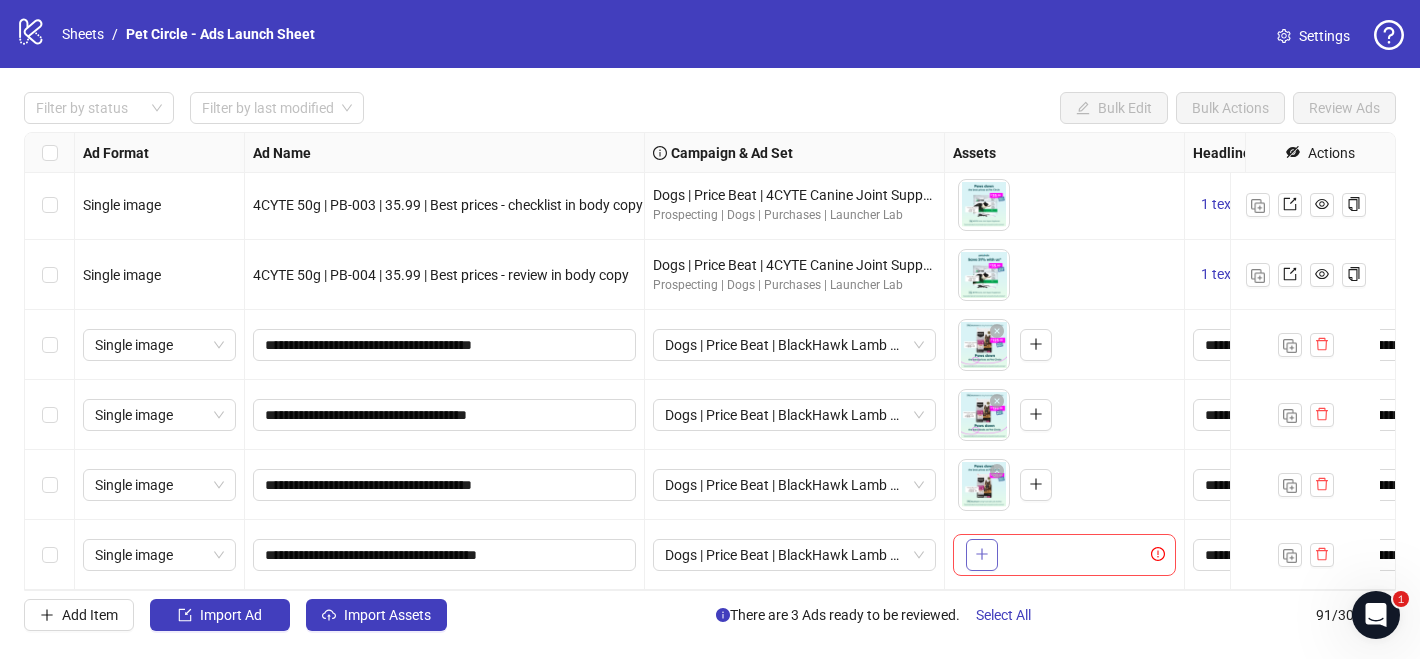 click 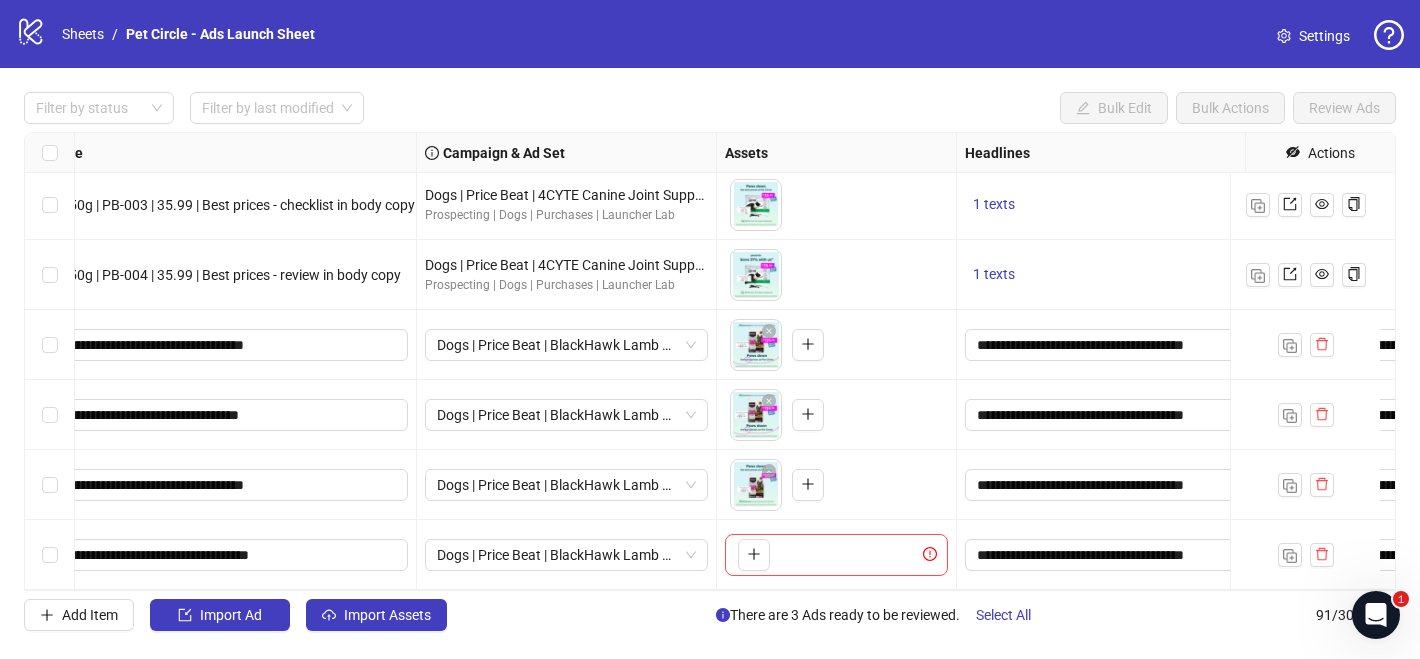 scroll, scrollTop: 5968, scrollLeft: 339, axis: both 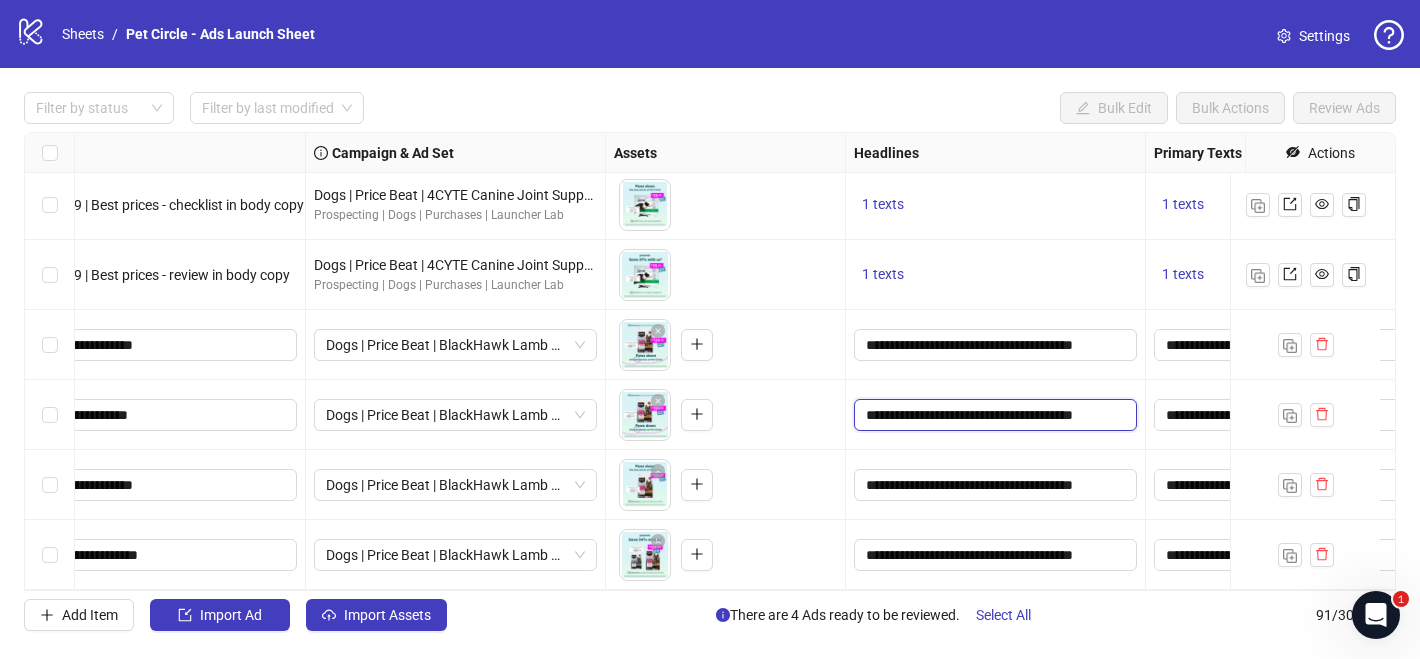 click on "**********" at bounding box center [993, 415] 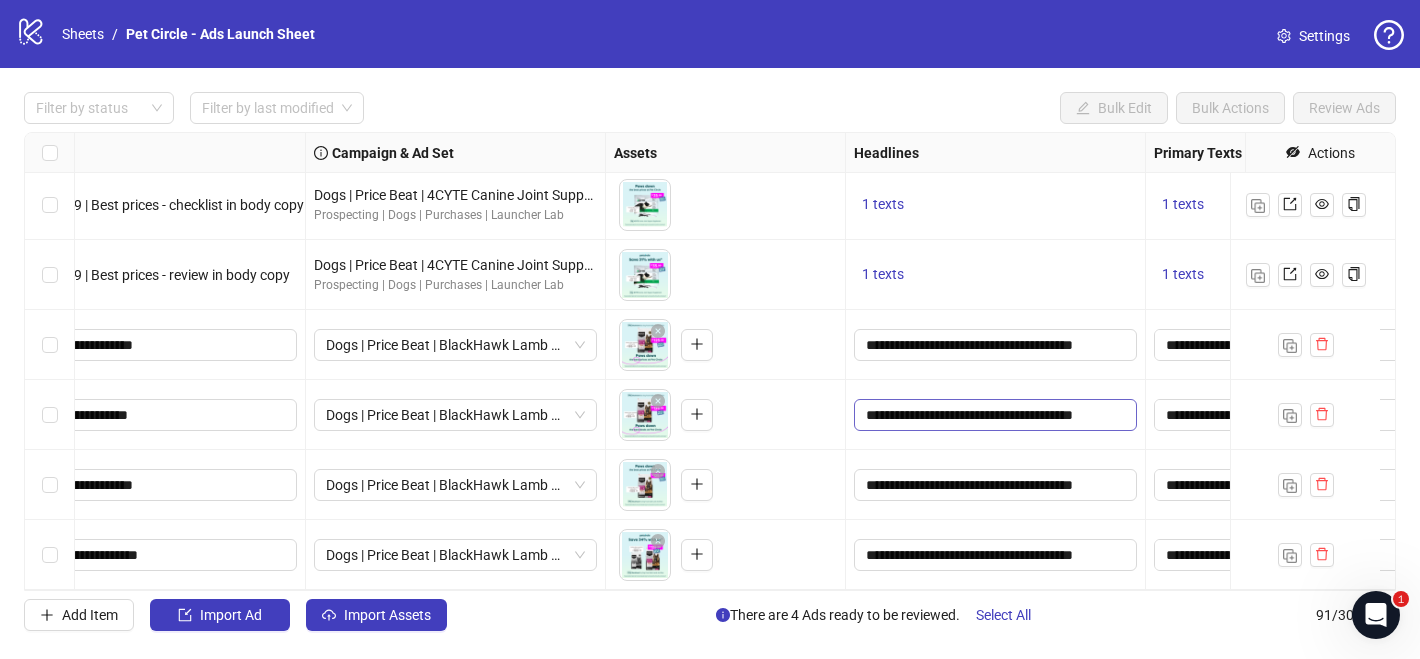 click on "**********" at bounding box center [993, 415] 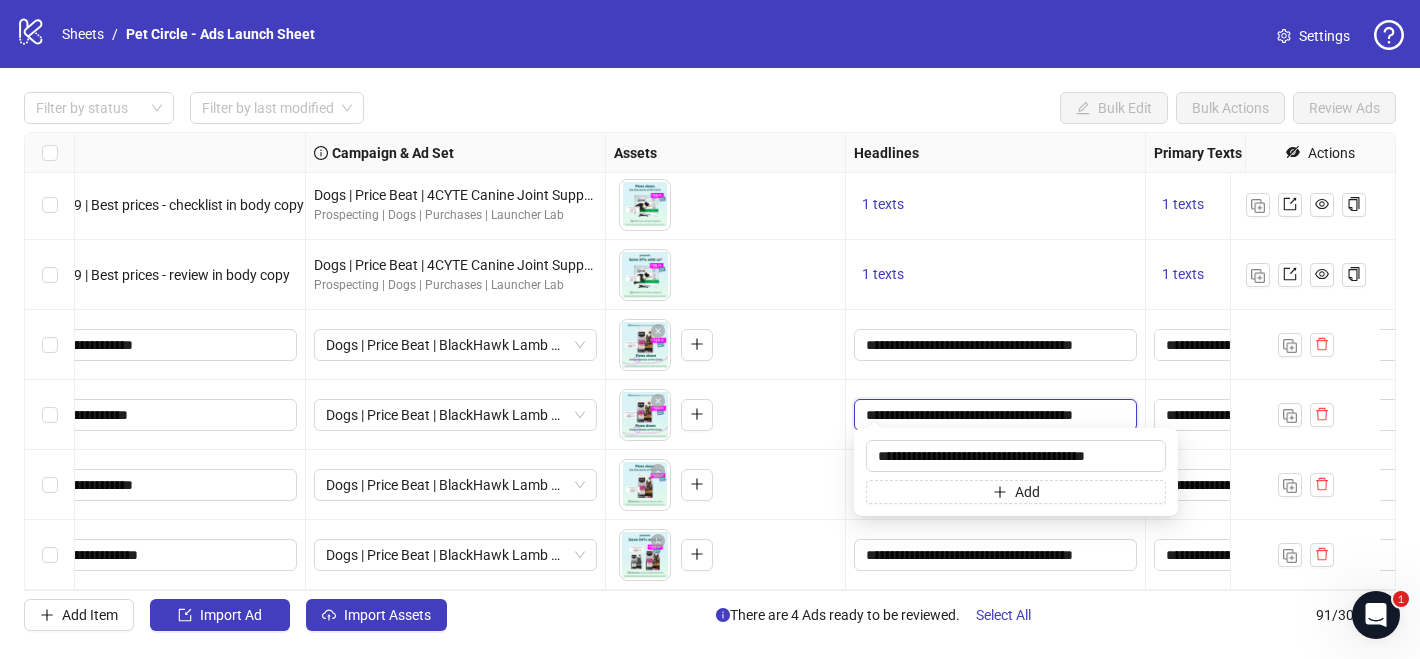 click on "**********" at bounding box center (993, 415) 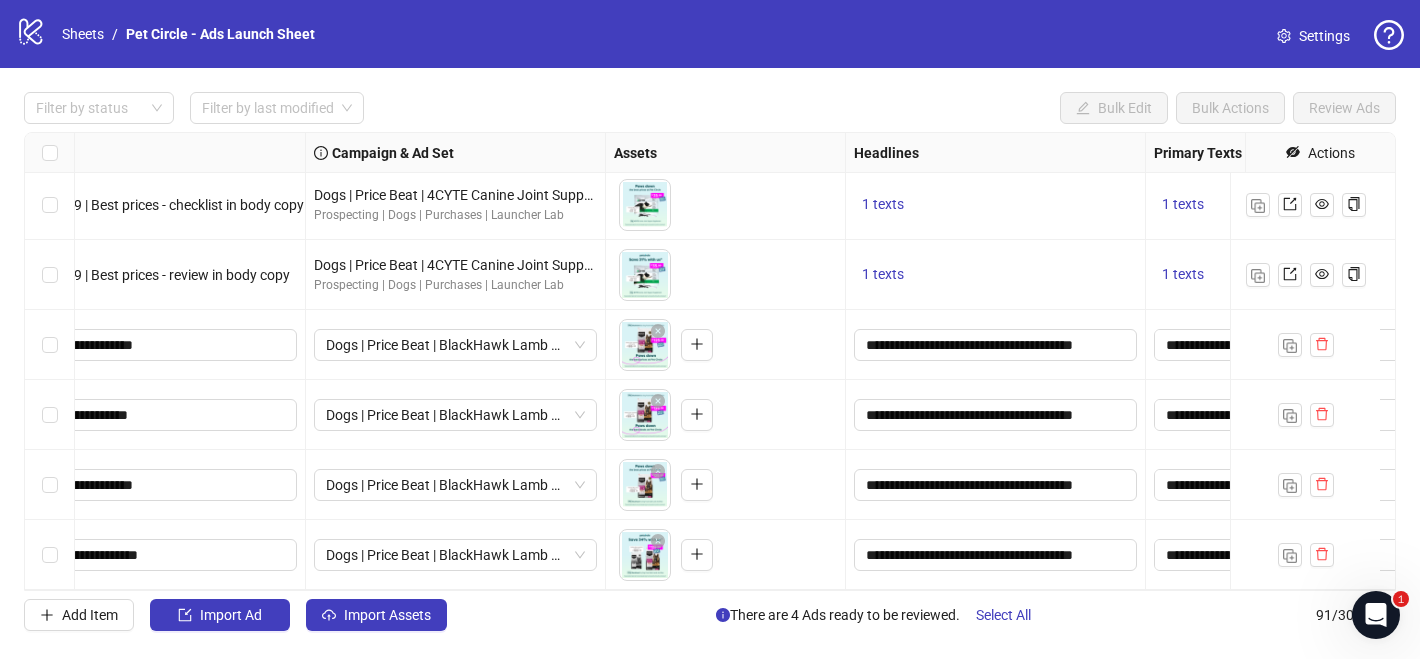 click on "**********" at bounding box center [996, 345] 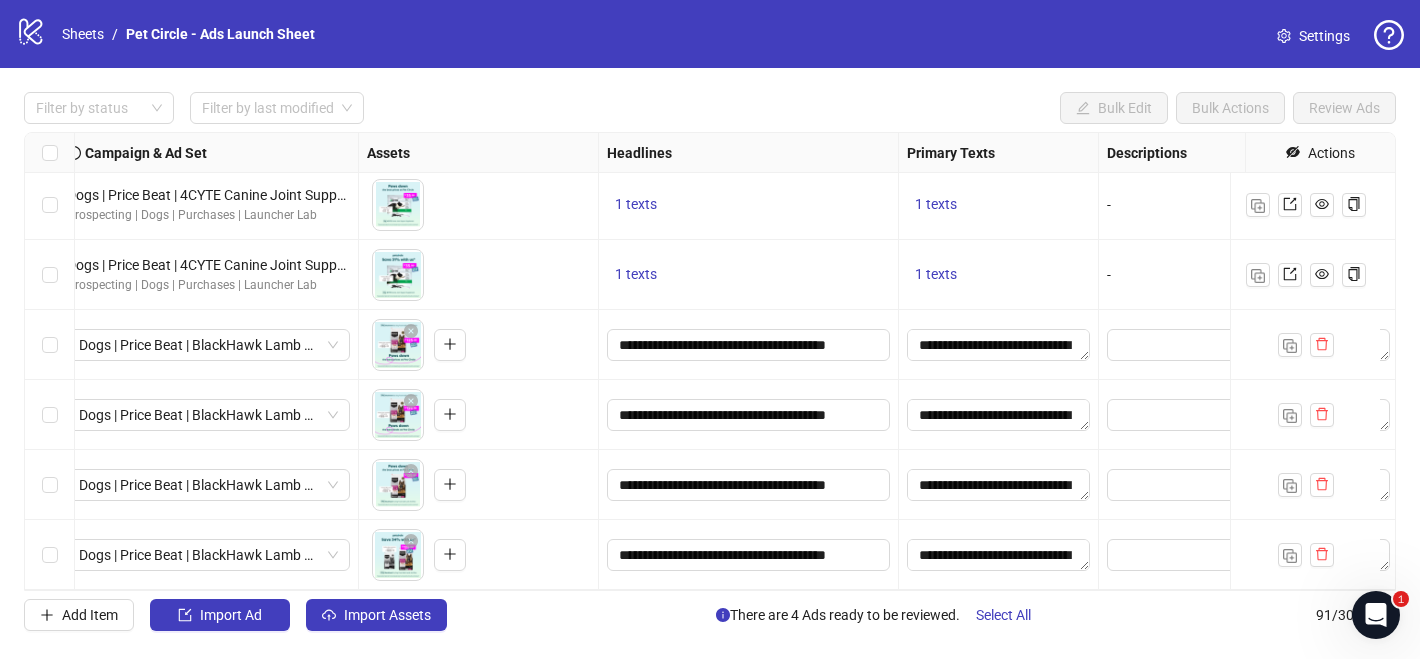 scroll, scrollTop: 5968, scrollLeft: 726, axis: both 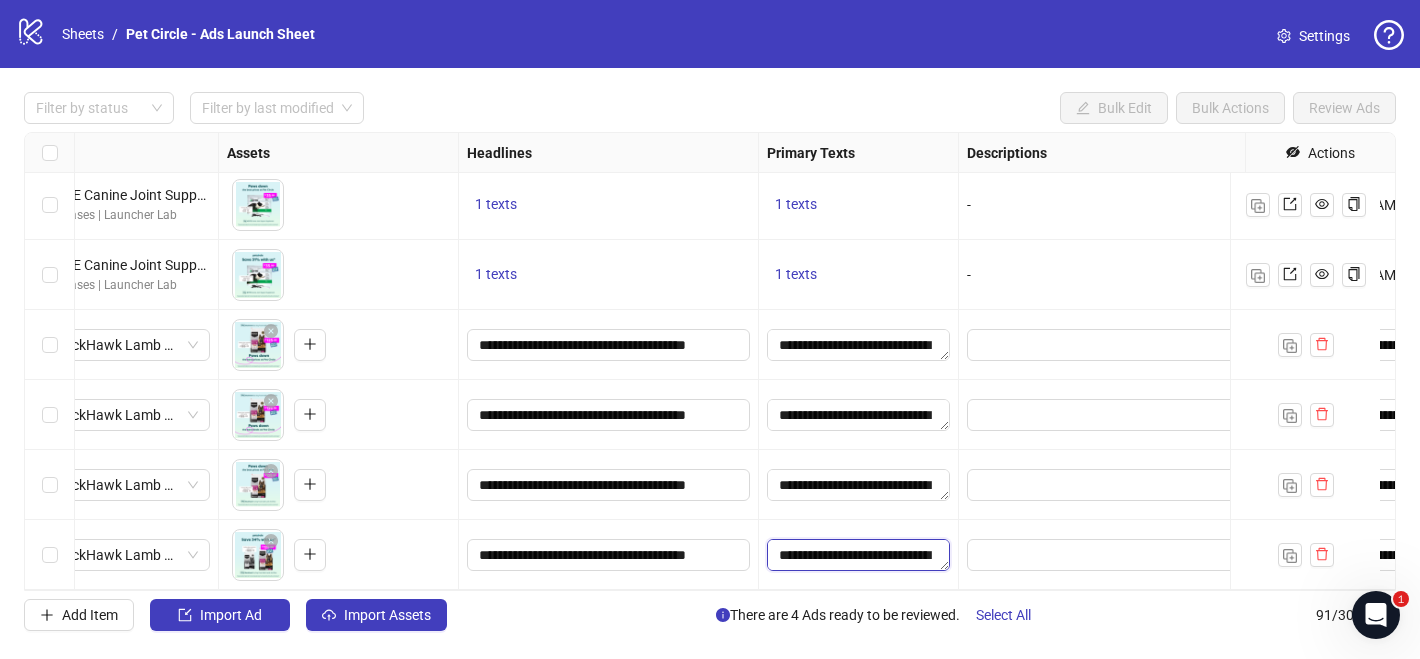 click on "**********" at bounding box center [858, 555] 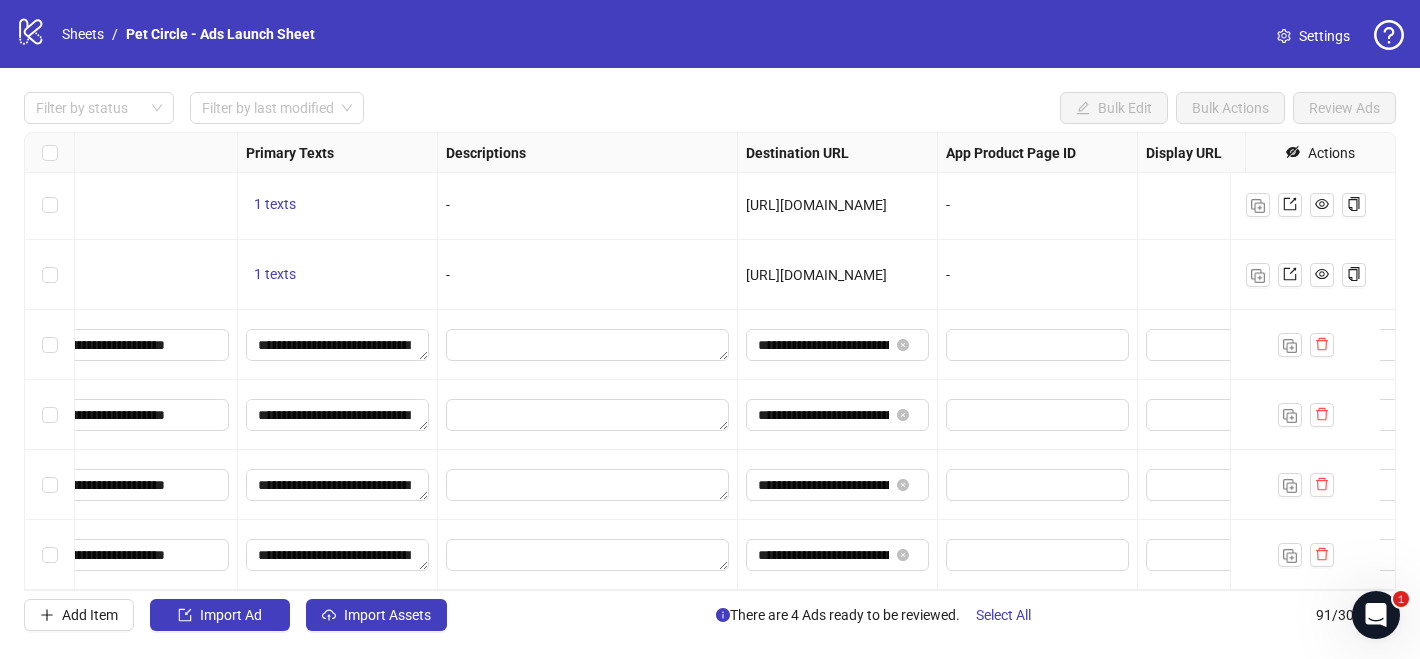 scroll, scrollTop: 5968, scrollLeft: 1299, axis: both 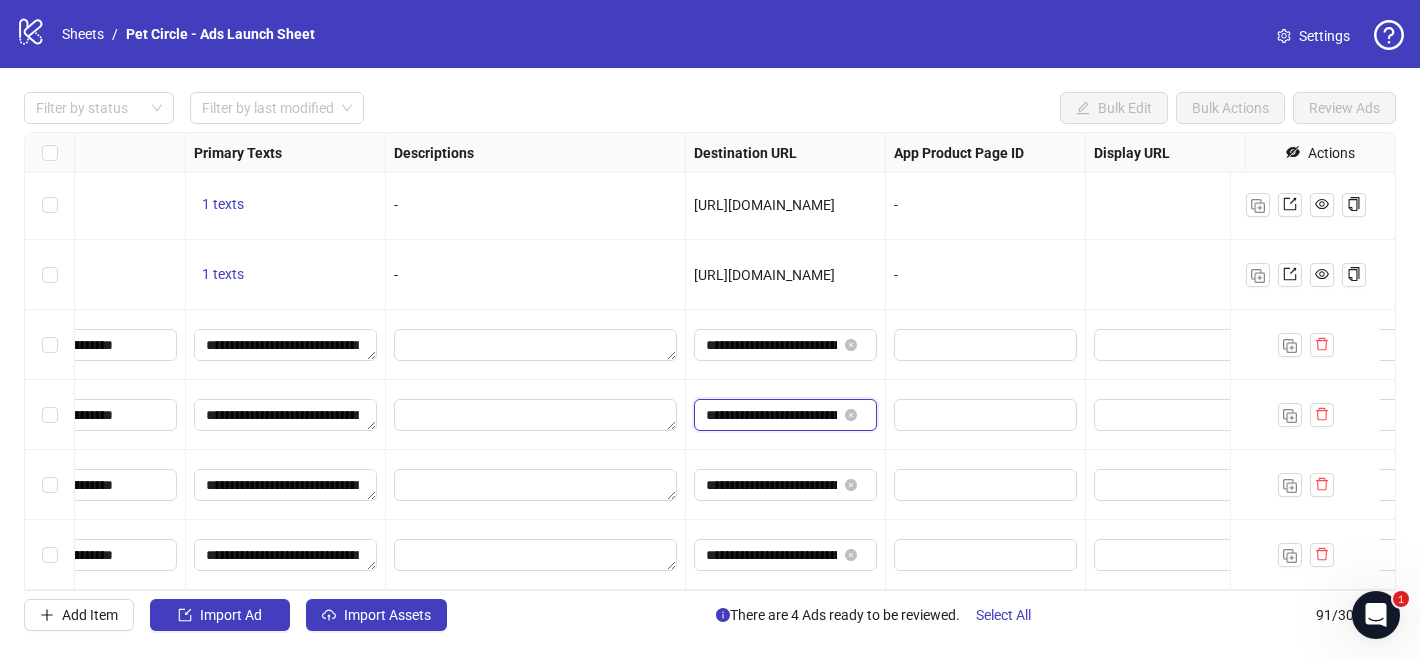 click on "**********" at bounding box center [771, 415] 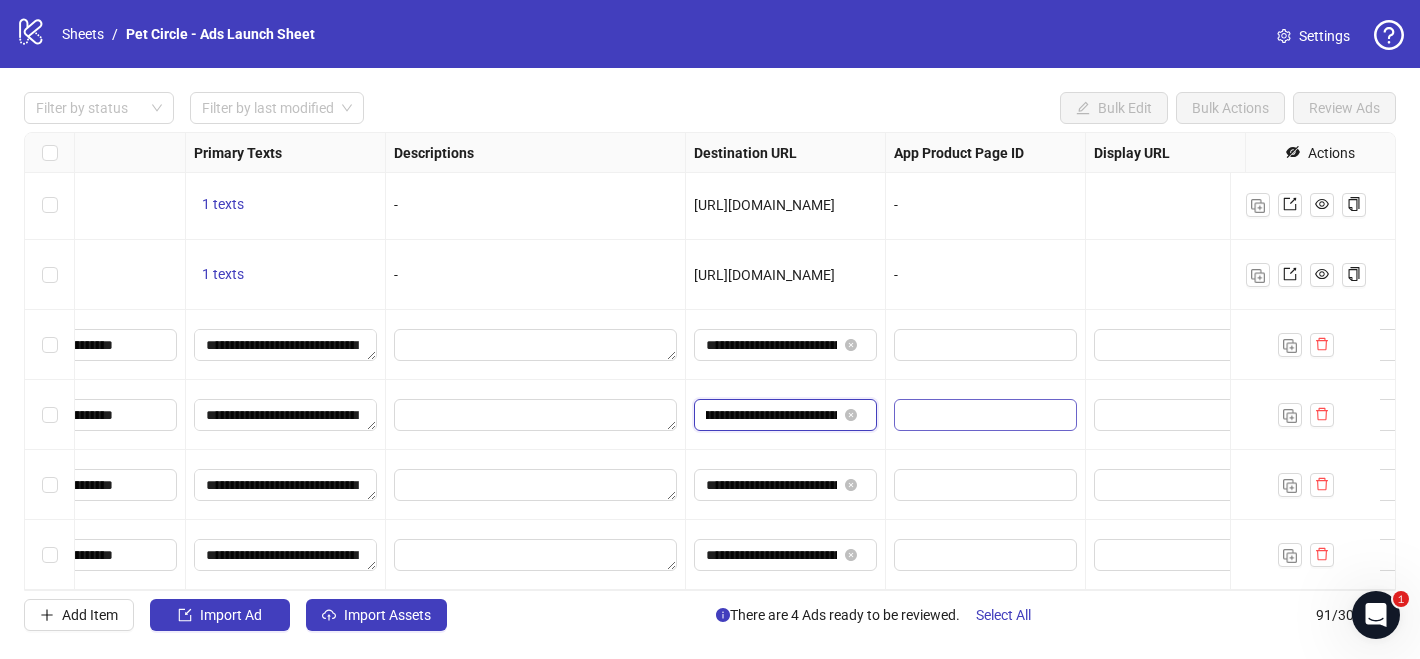 scroll, scrollTop: 0, scrollLeft: 389, axis: horizontal 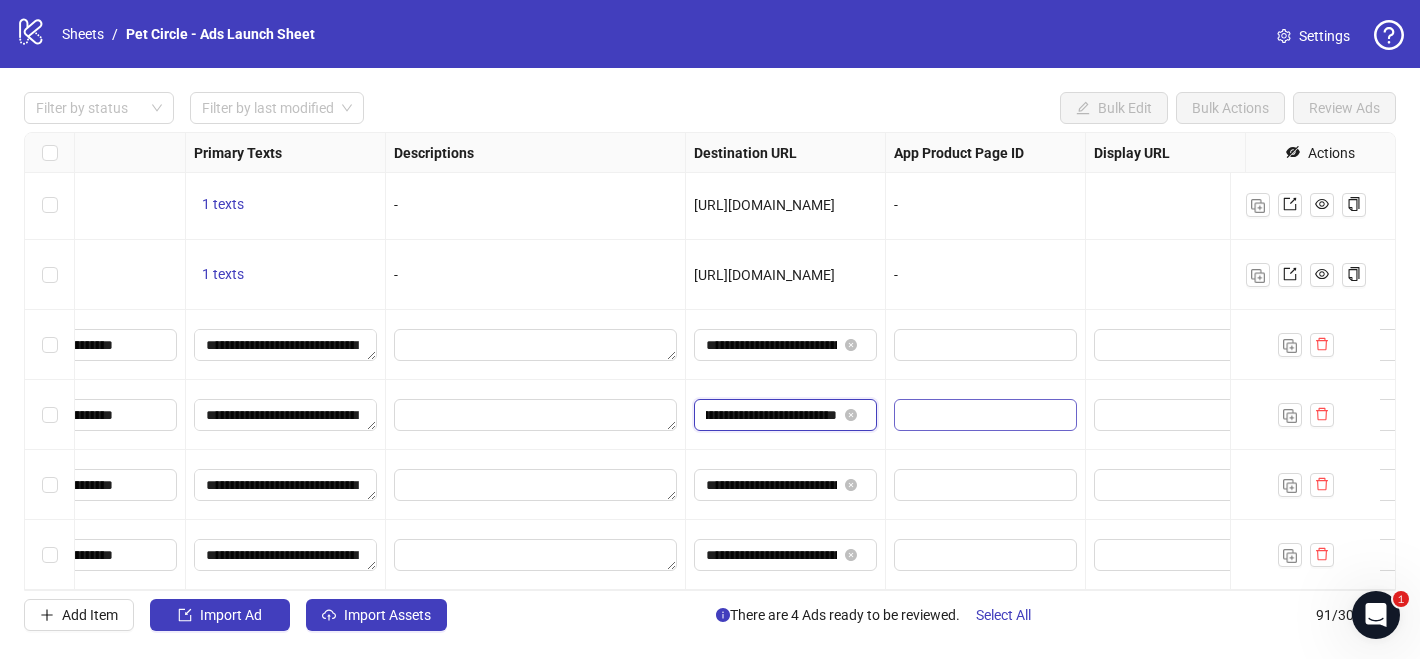 drag, startPoint x: 792, startPoint y: 401, endPoint x: 1020, endPoint y: 412, distance: 228.2652 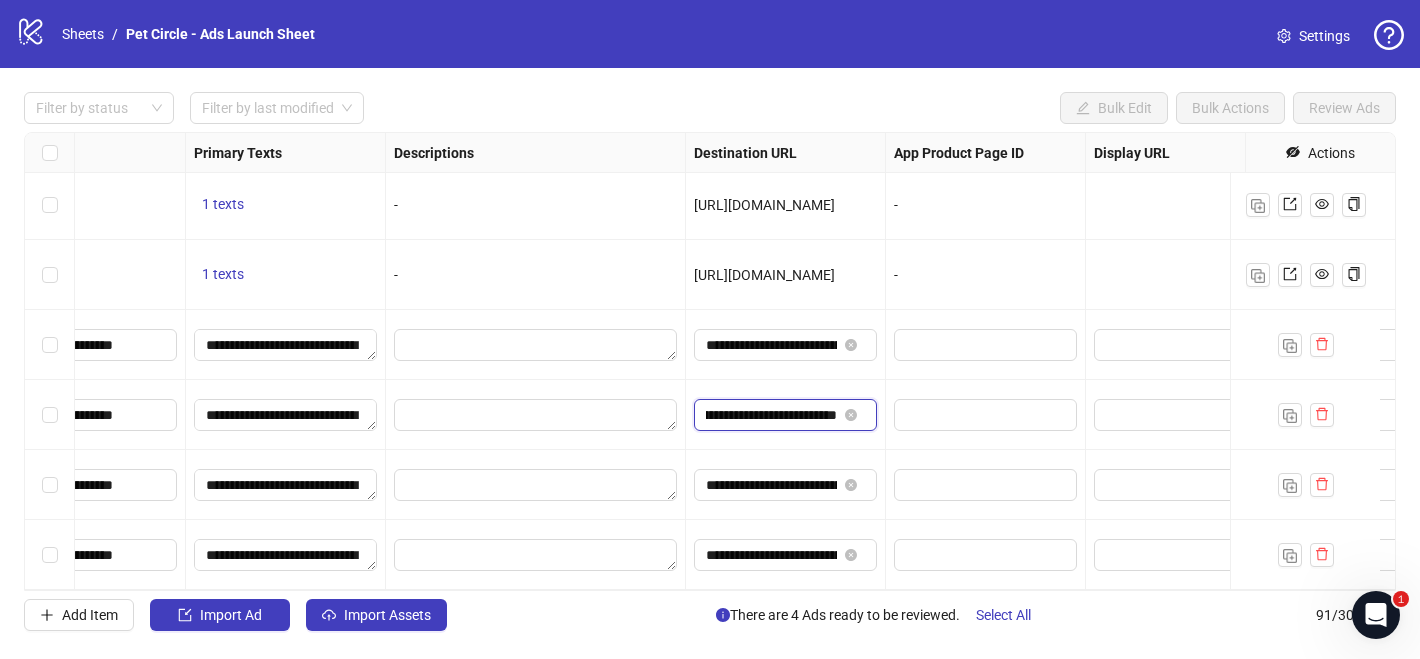 click on "**********" at bounding box center (771, 415) 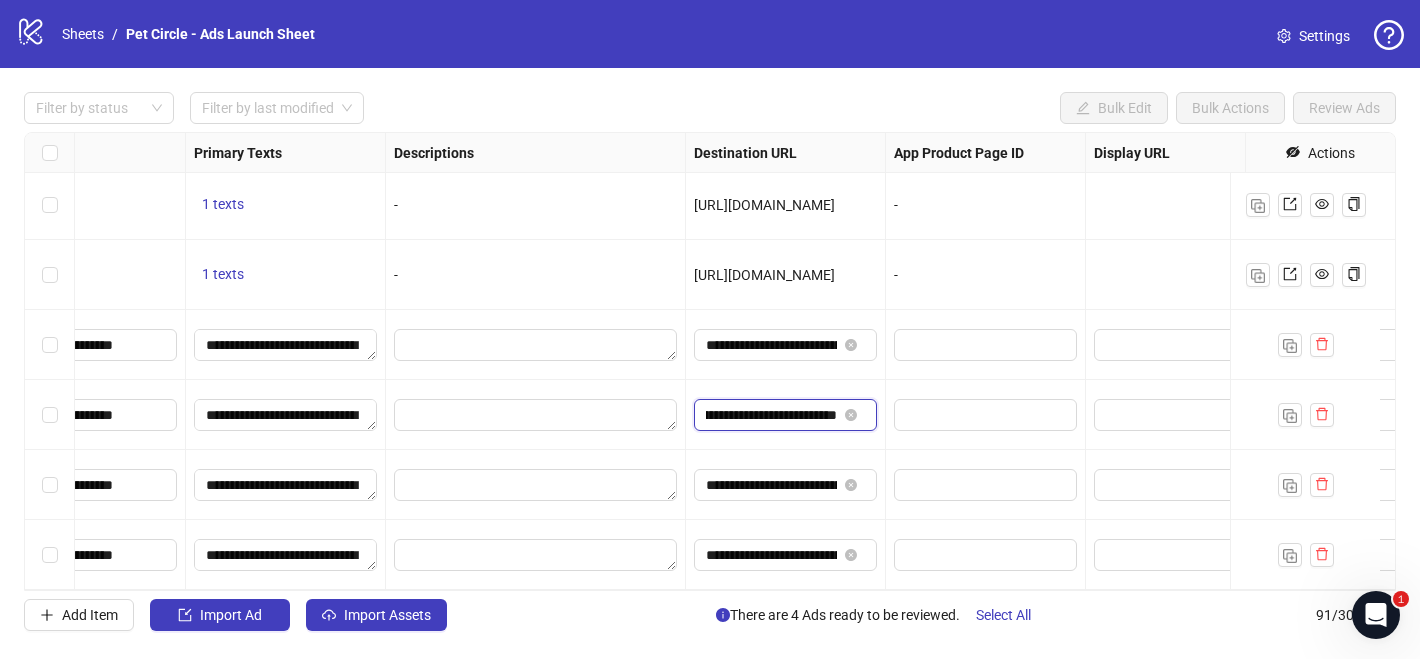 scroll, scrollTop: 0, scrollLeft: 0, axis: both 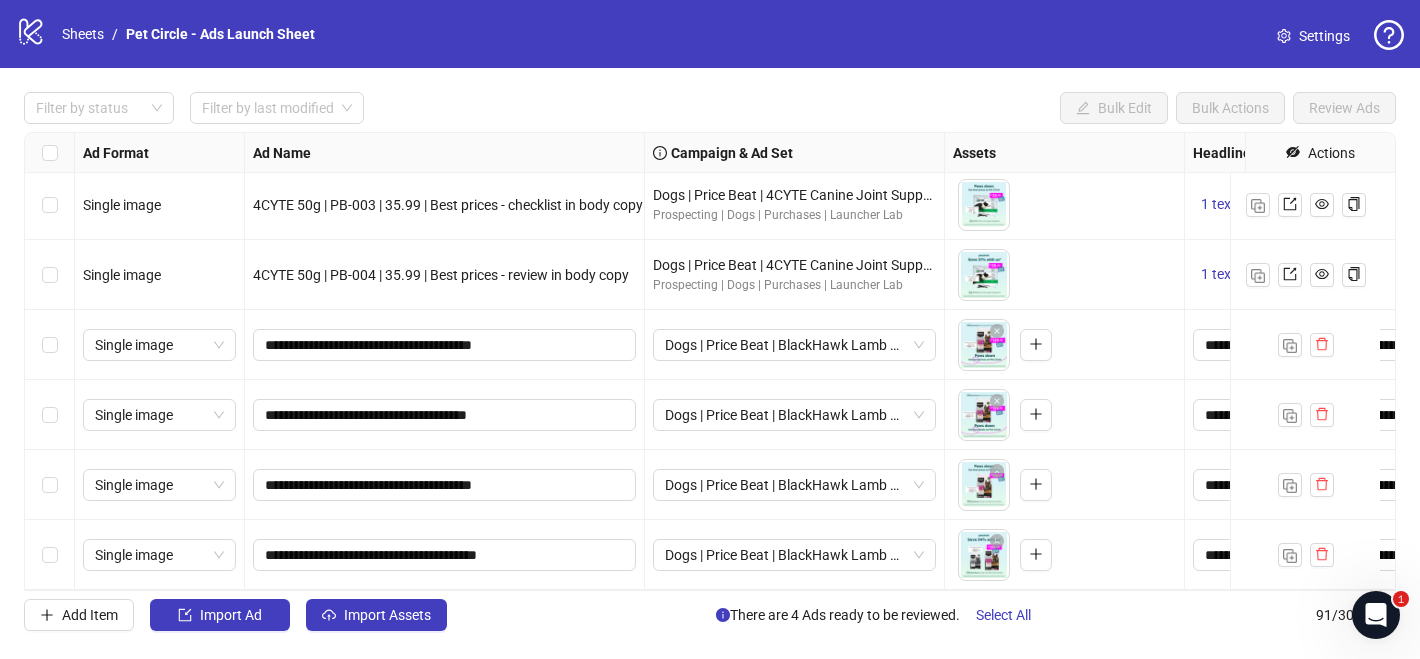 click at bounding box center [50, 555] 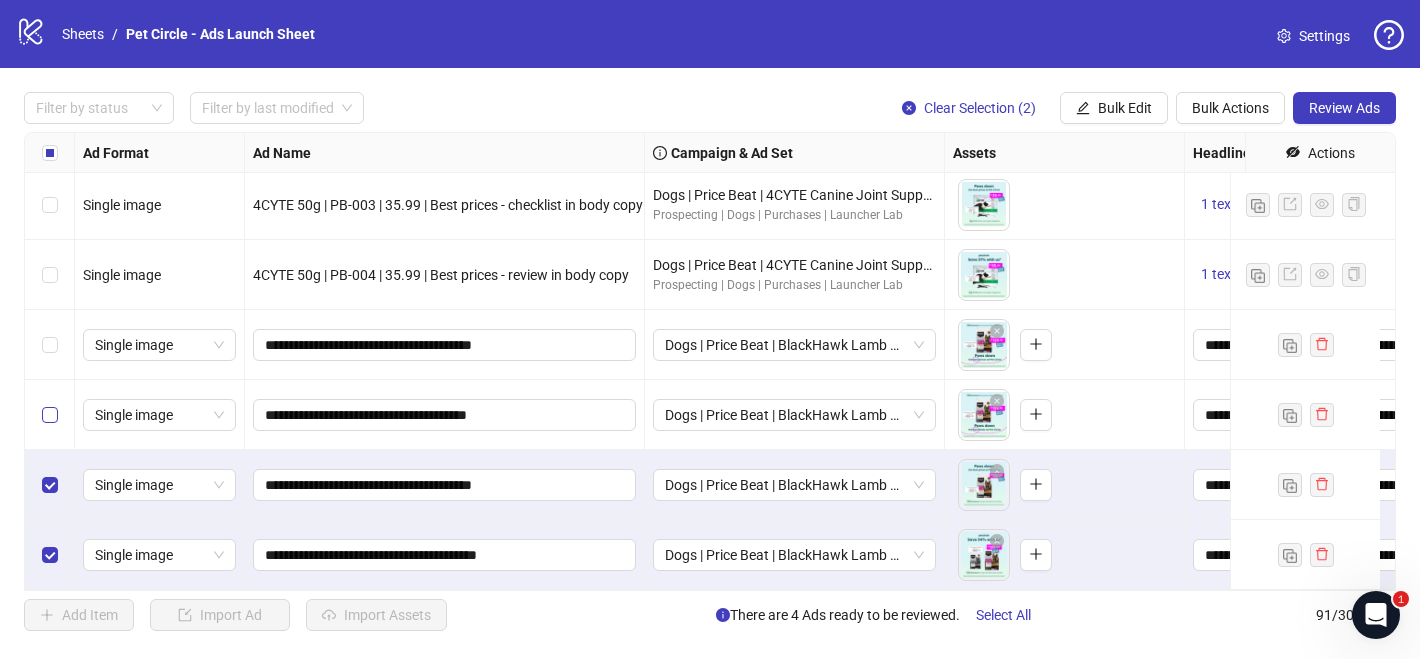 click at bounding box center [50, 415] 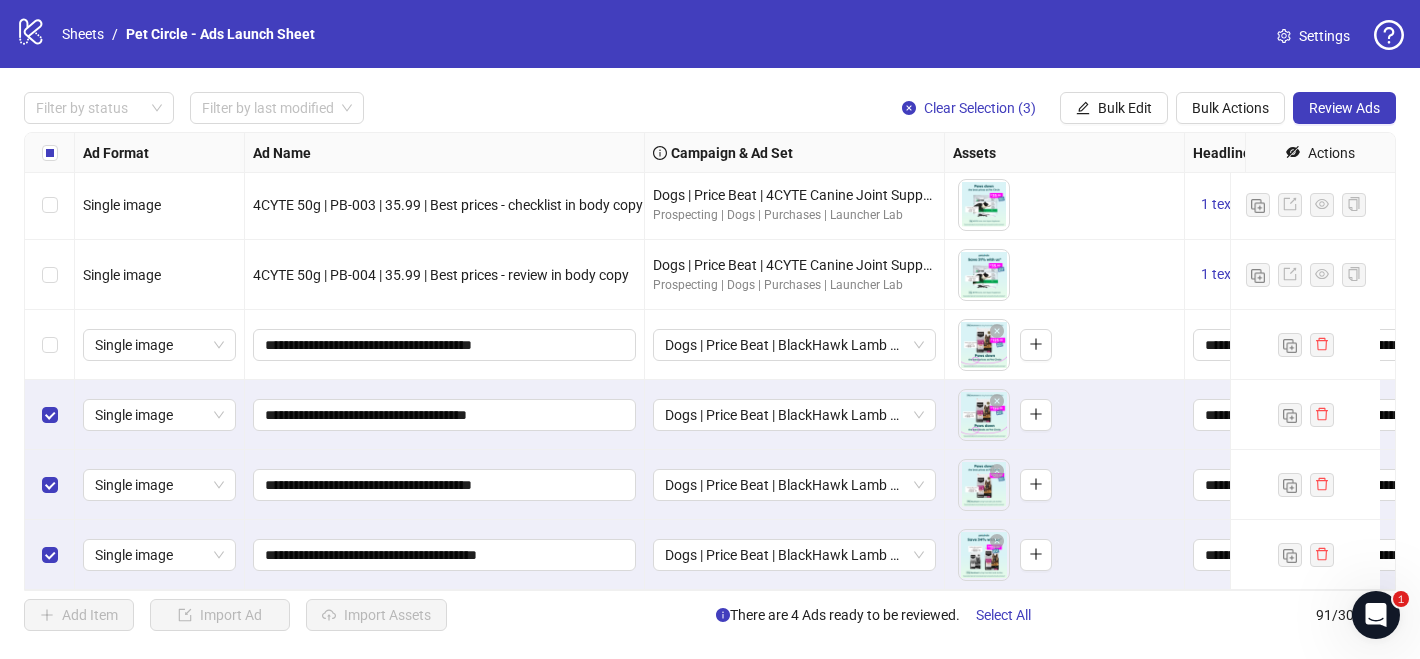 click at bounding box center (50, 345) 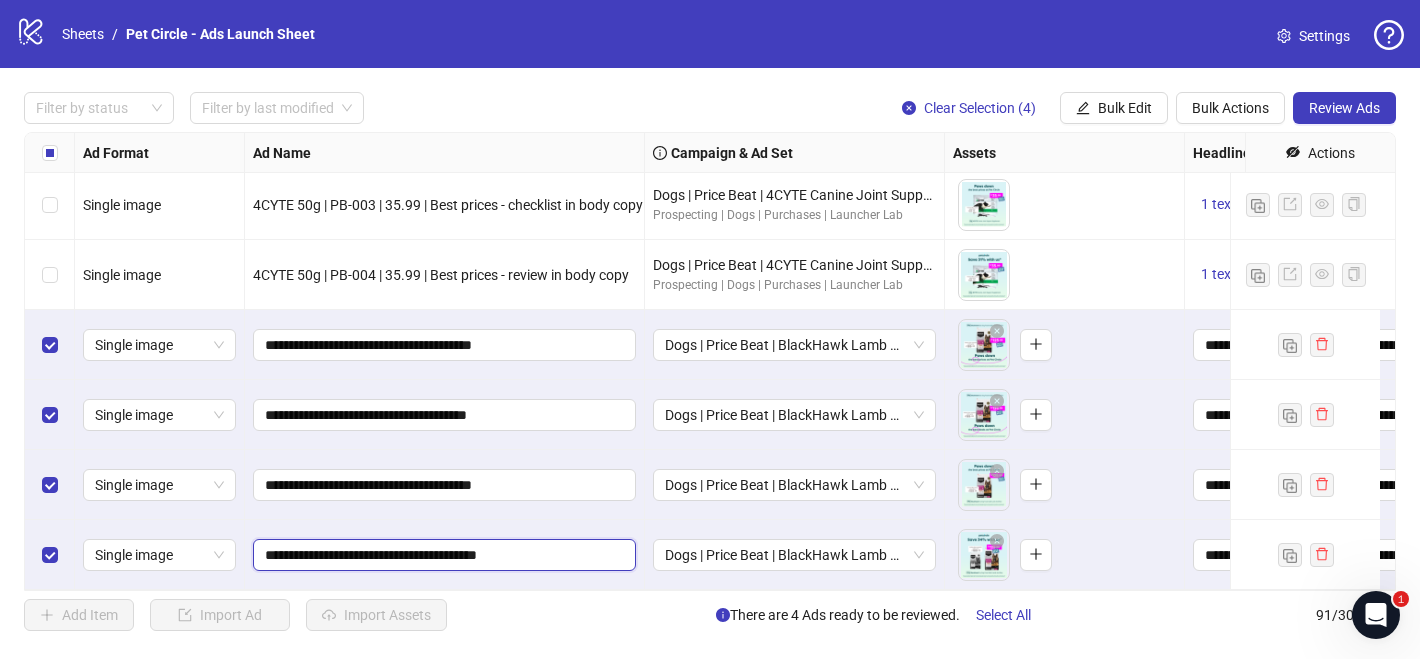 click on "**********" at bounding box center (442, 555) 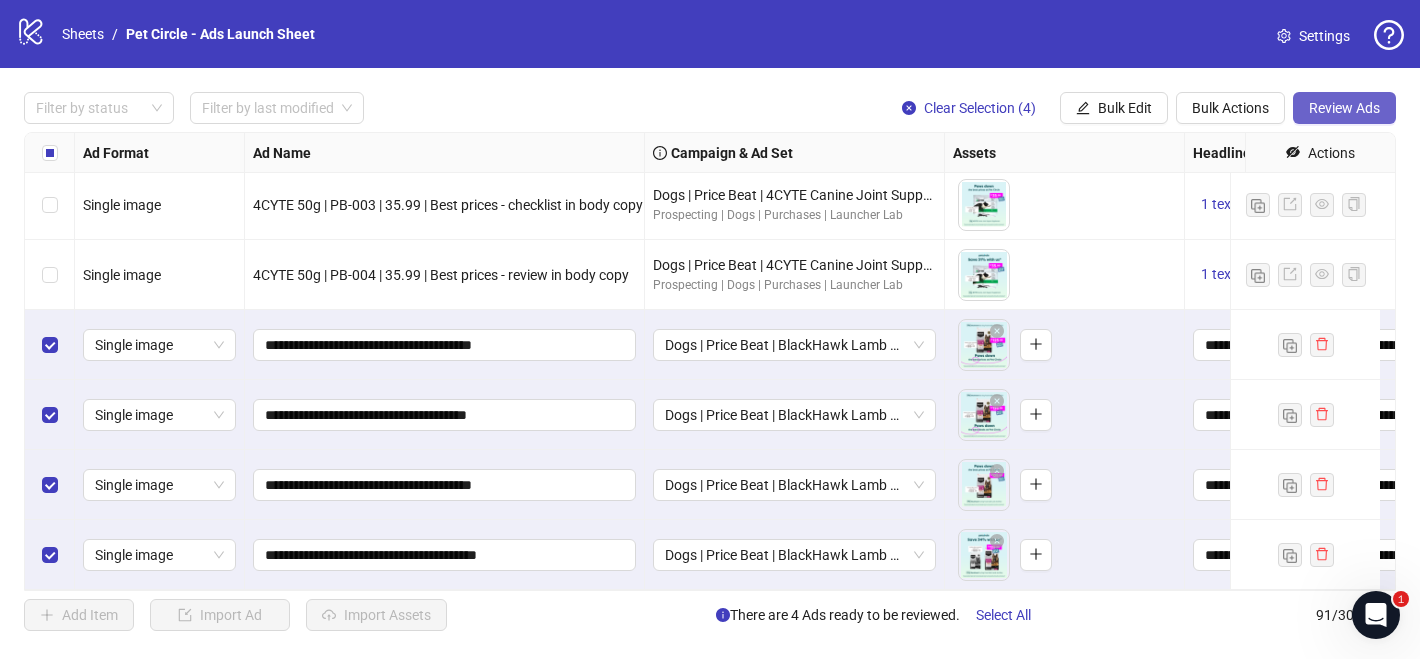 click on "Review Ads" at bounding box center (1344, 108) 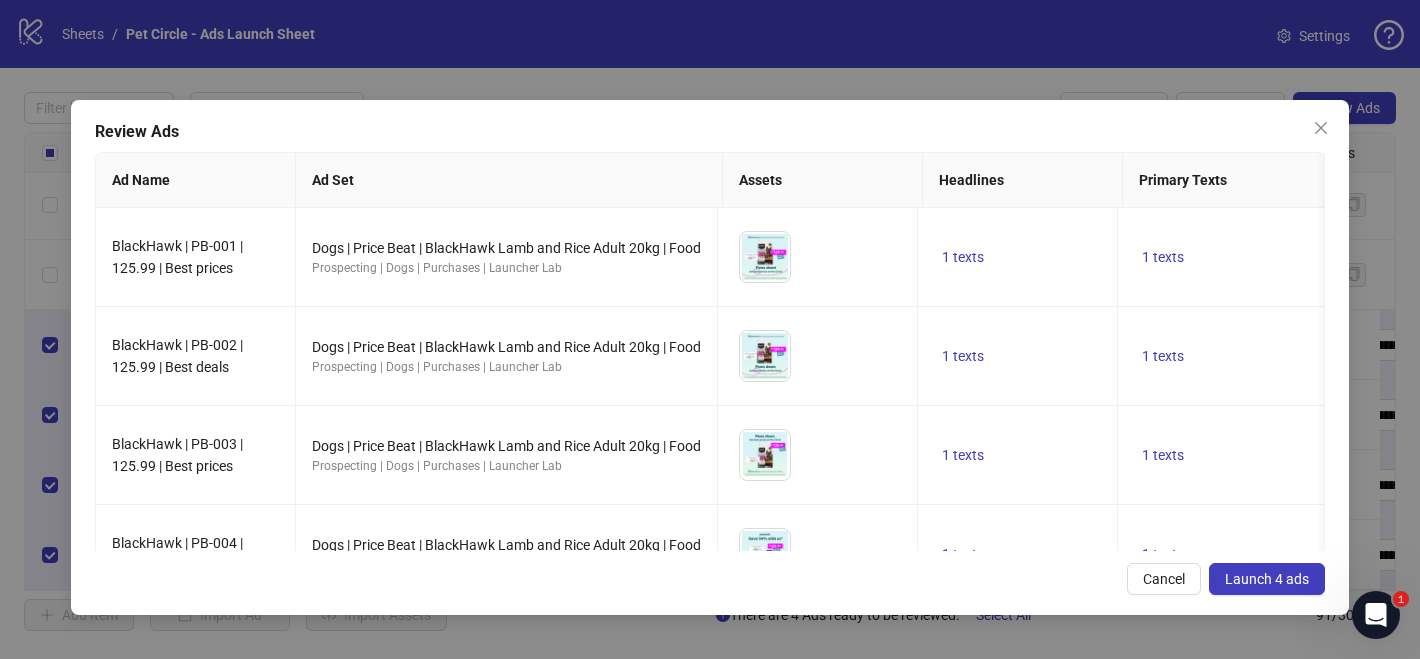 click on "Launch 4 ads" at bounding box center [1267, 579] 